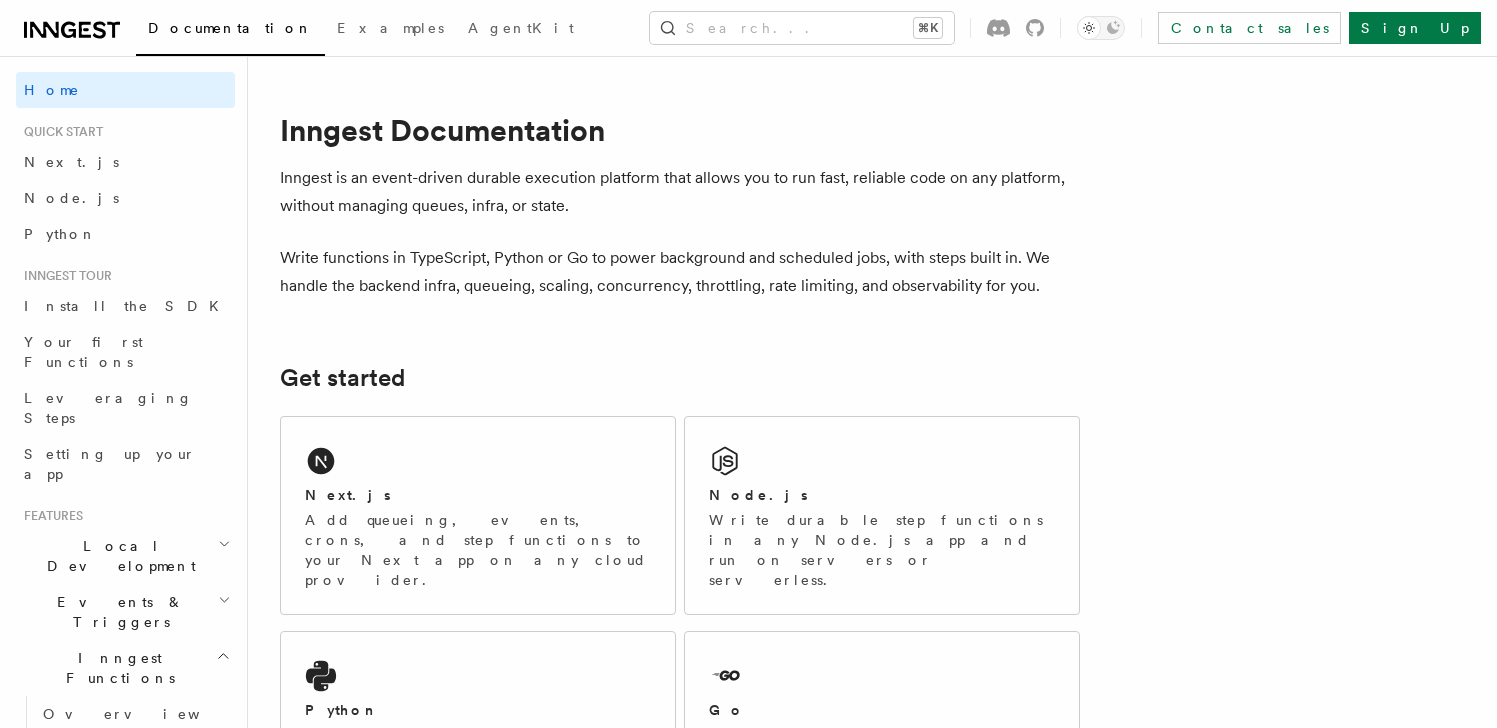 scroll, scrollTop: 0, scrollLeft: 0, axis: both 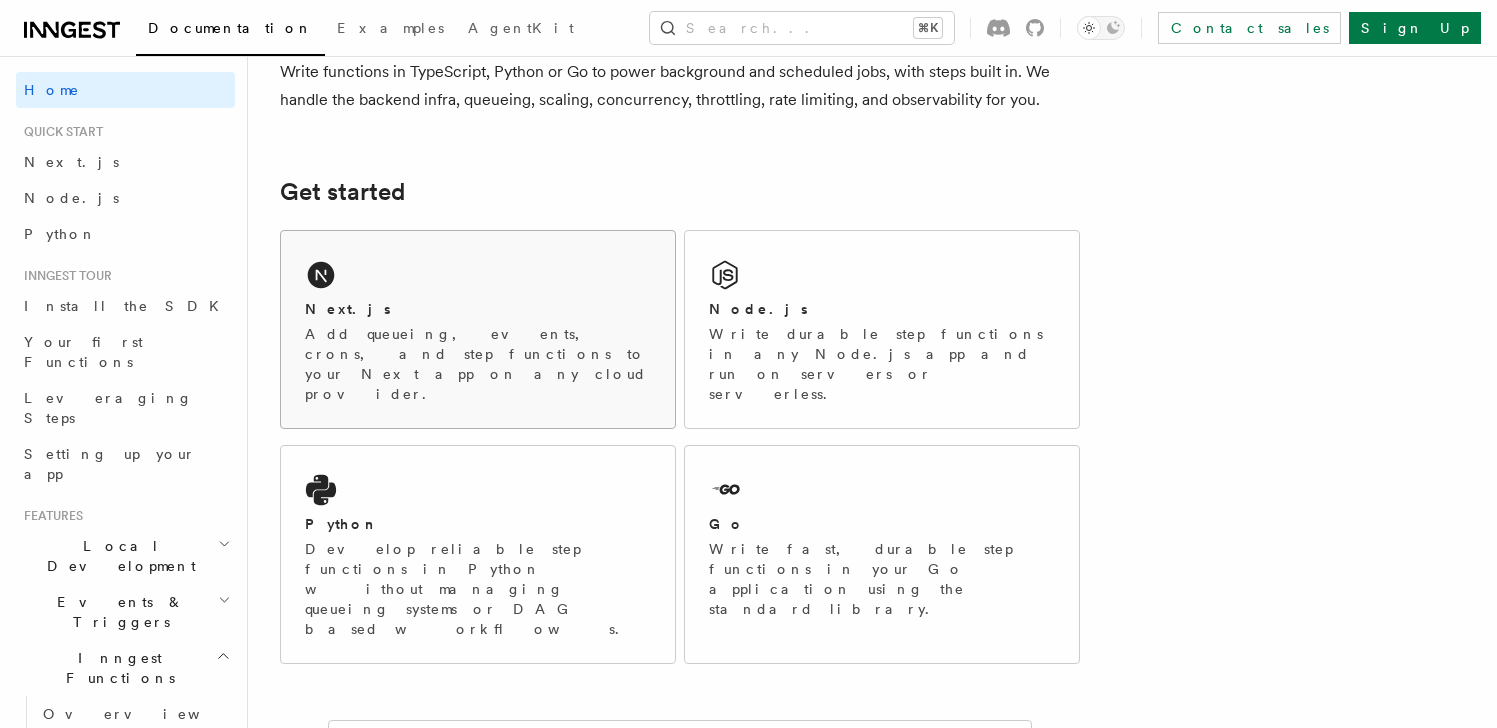click on "Next.js Add queueing, events, crons, and step functions to your Next app on any cloud provider." at bounding box center (478, 329) 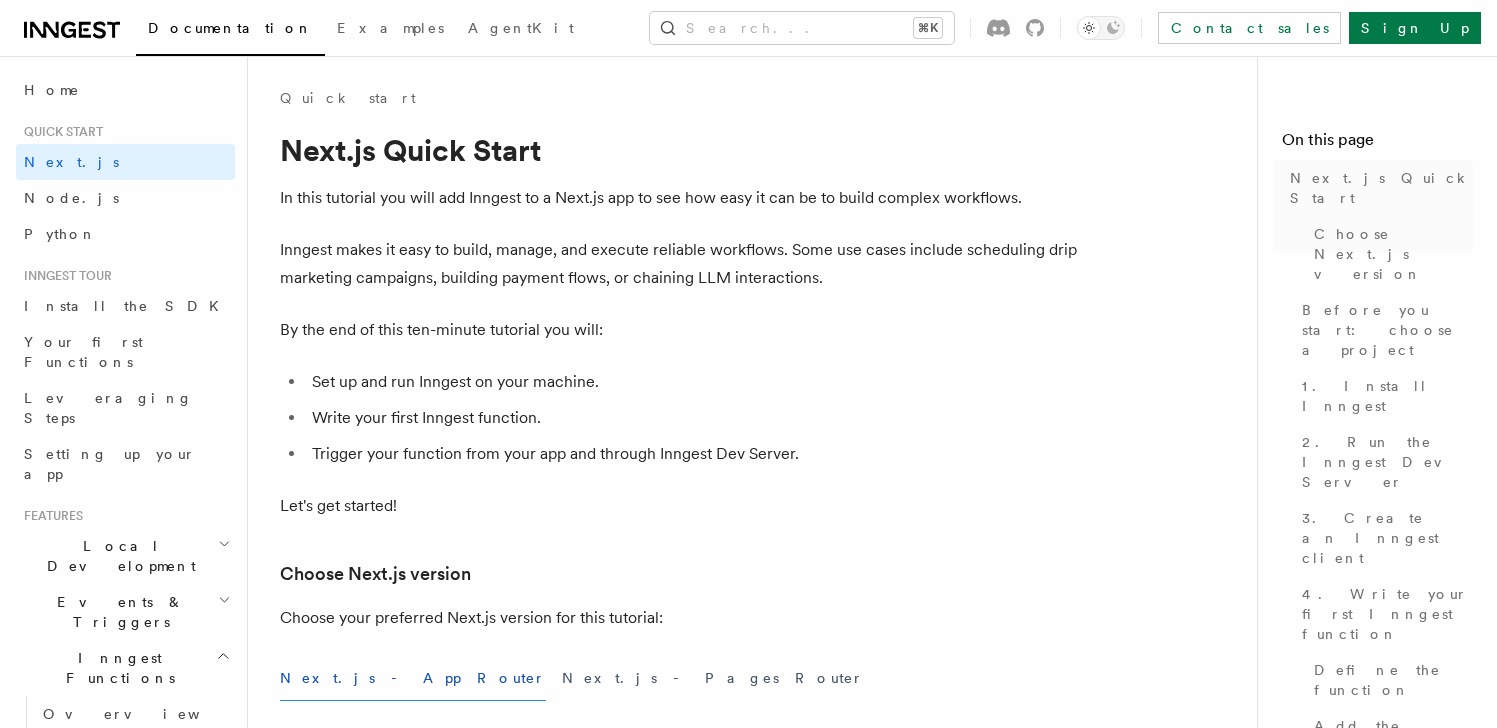 scroll, scrollTop: 0, scrollLeft: 0, axis: both 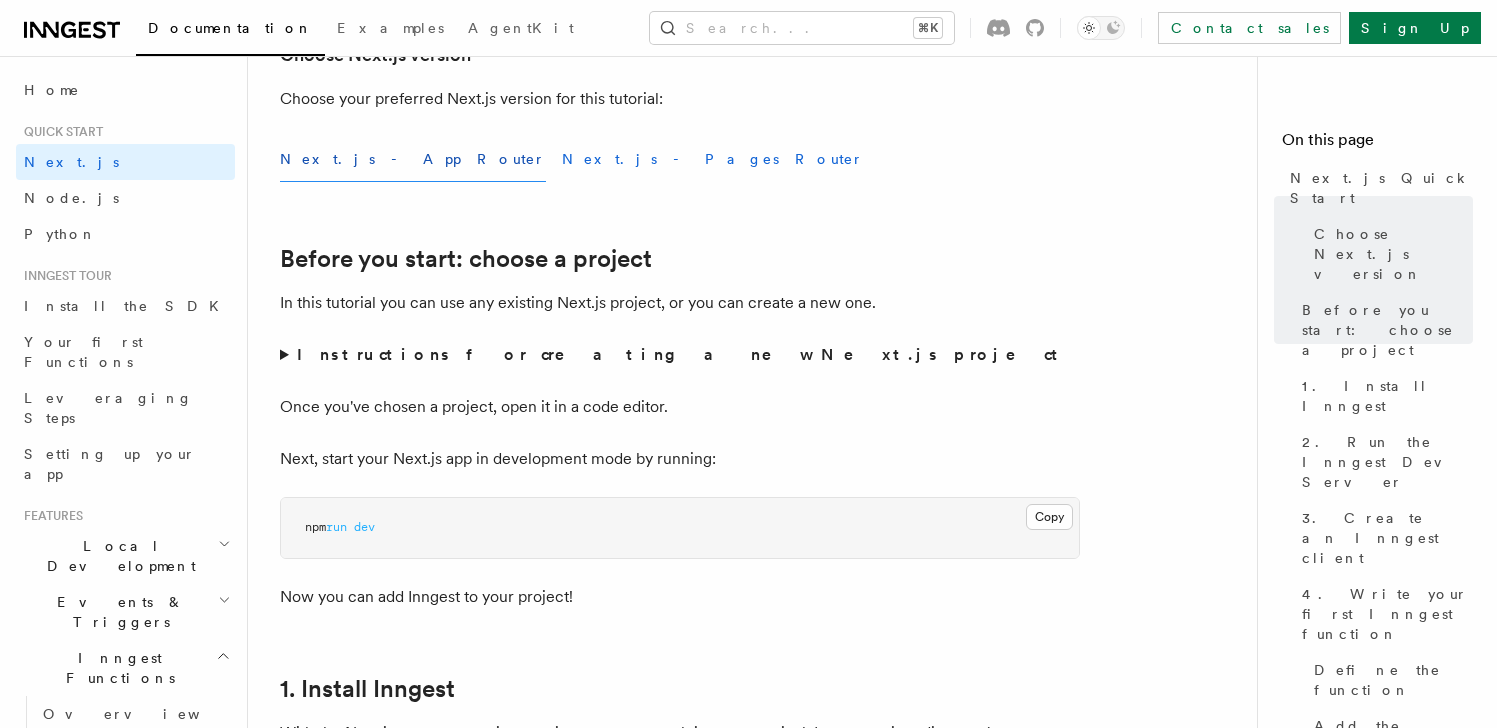click on "Next.js - Pages Router" at bounding box center (713, 159) 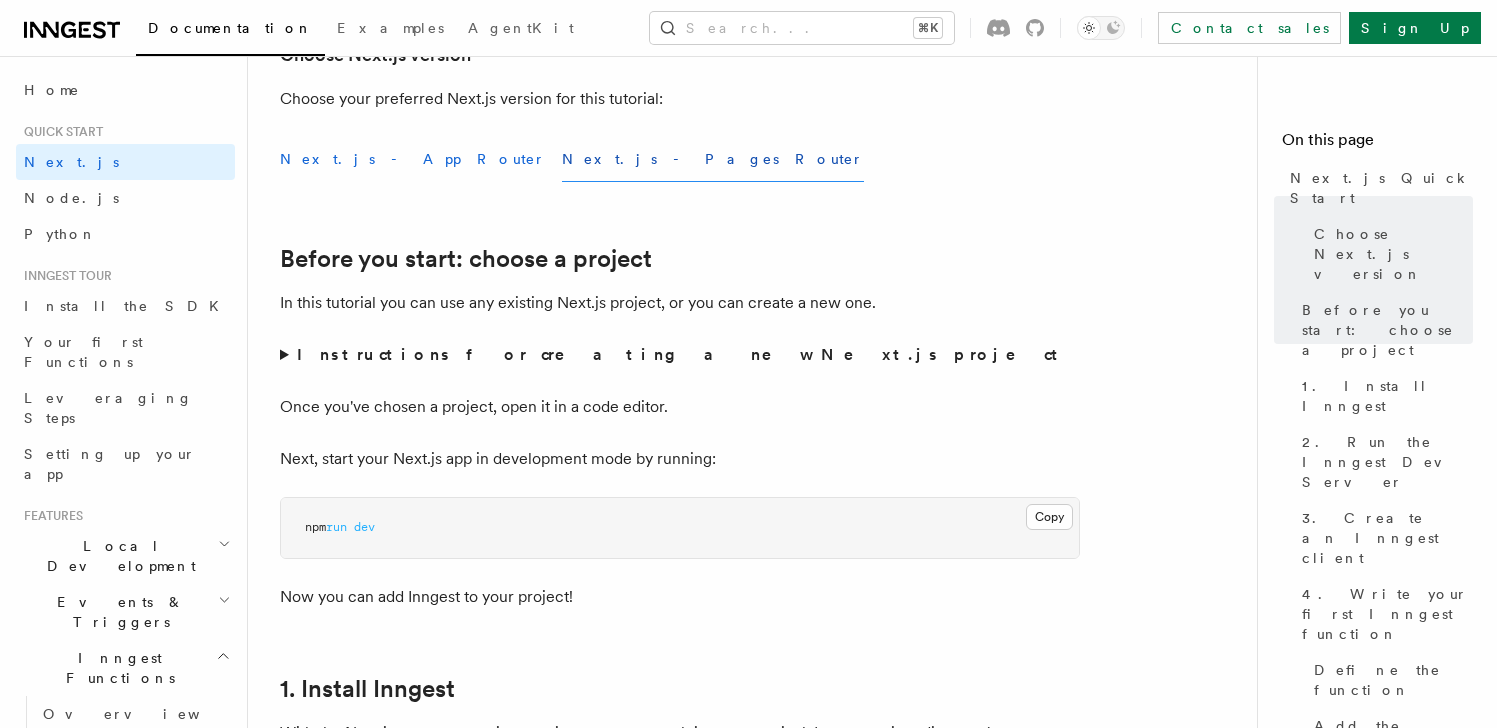 click on "Next.js - App Router" at bounding box center [413, 159] 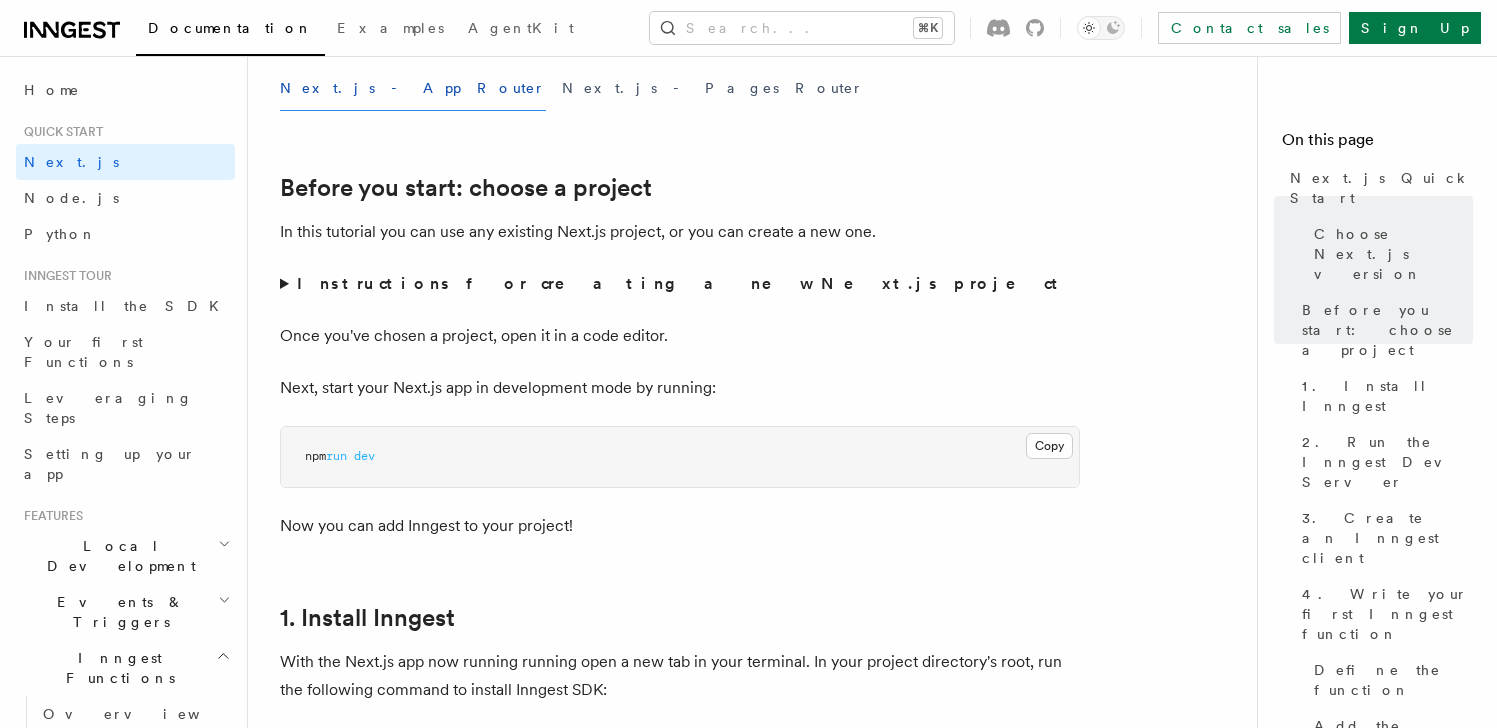 scroll, scrollTop: 660, scrollLeft: 0, axis: vertical 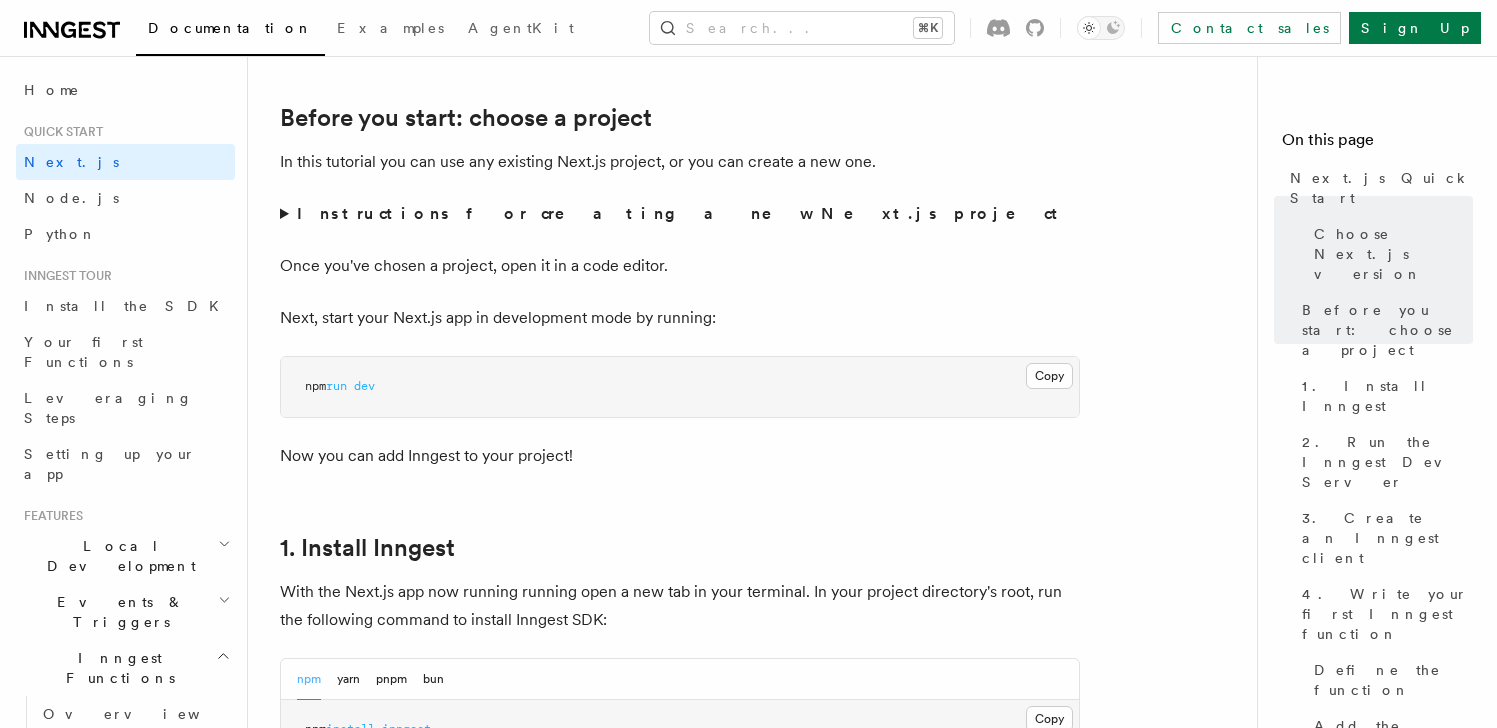 click on "Instructions for creating a new Next.js project" at bounding box center (680, 214) 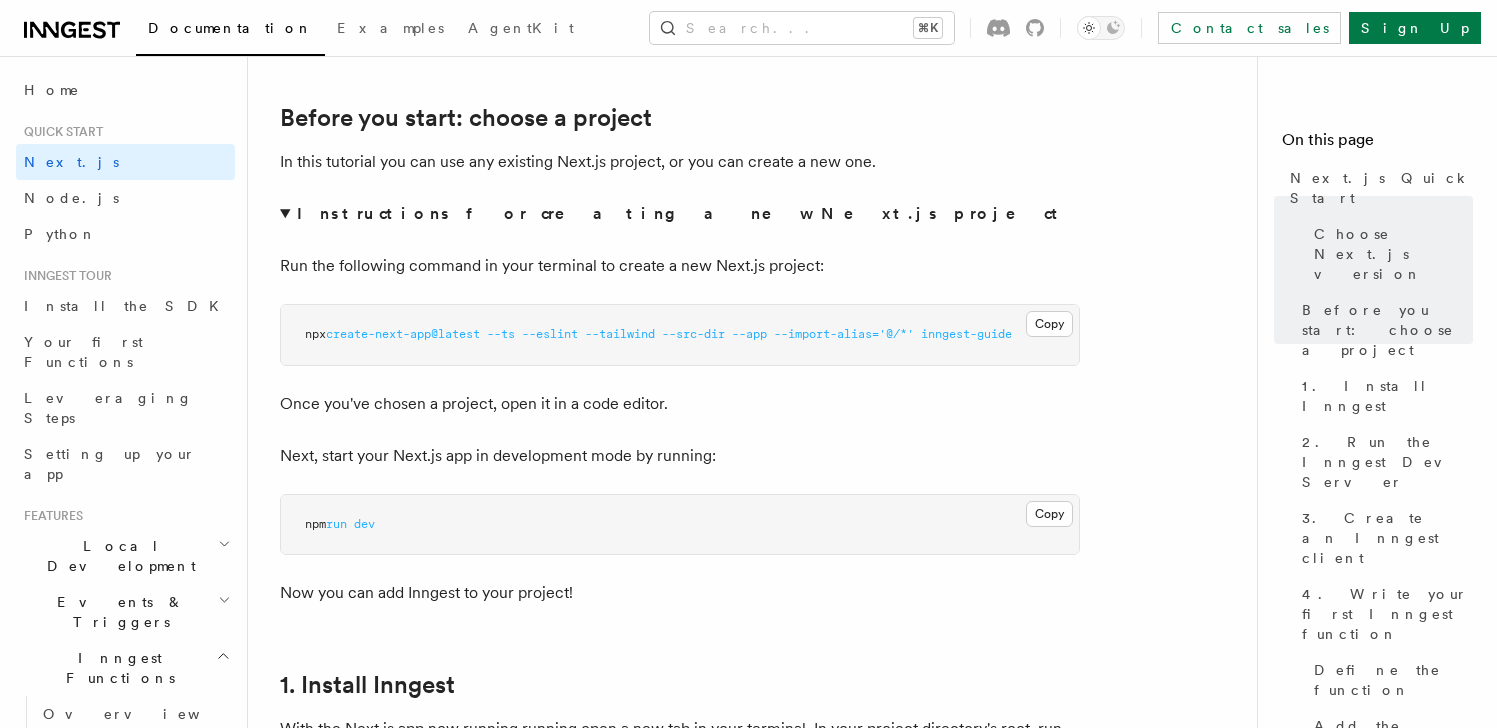click on "Instructions for creating a new Next.js project" at bounding box center [680, 214] 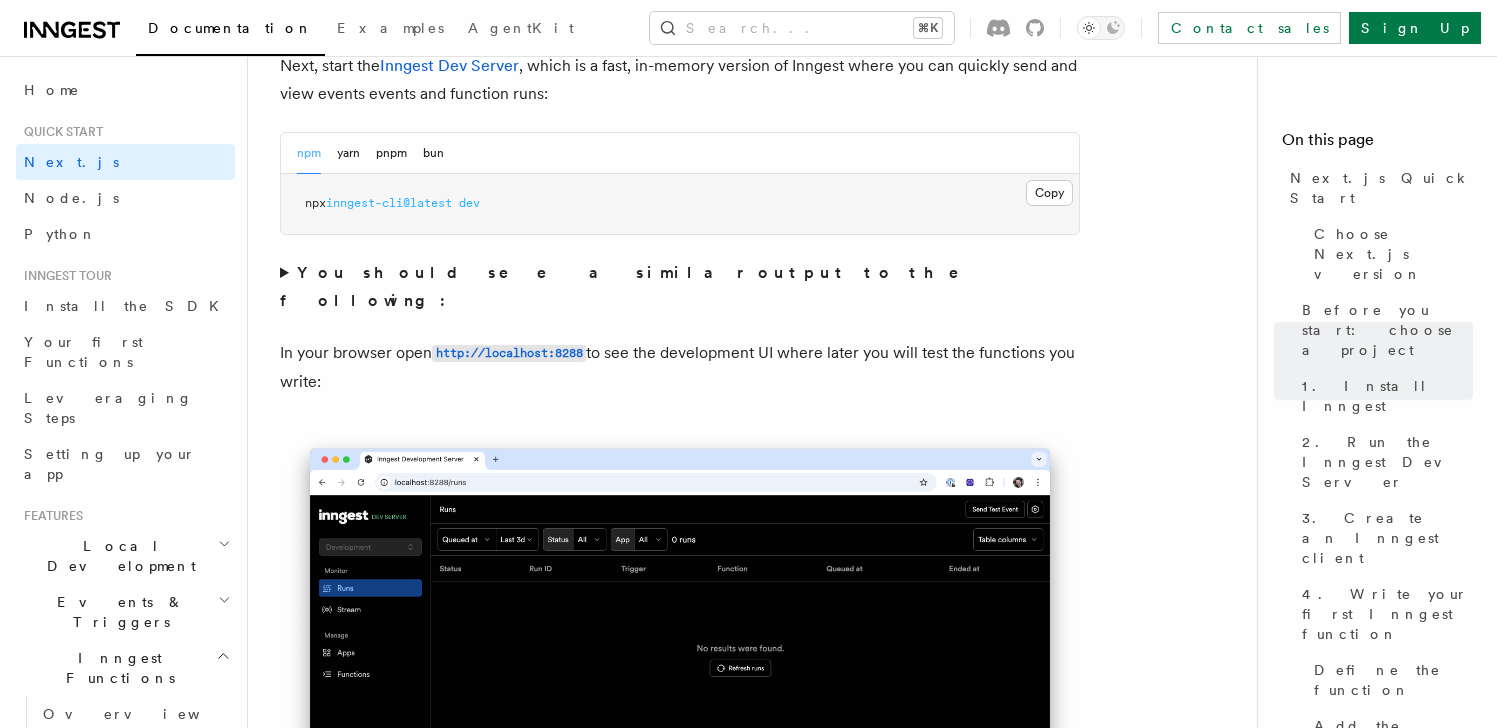 scroll, scrollTop: 1611, scrollLeft: 0, axis: vertical 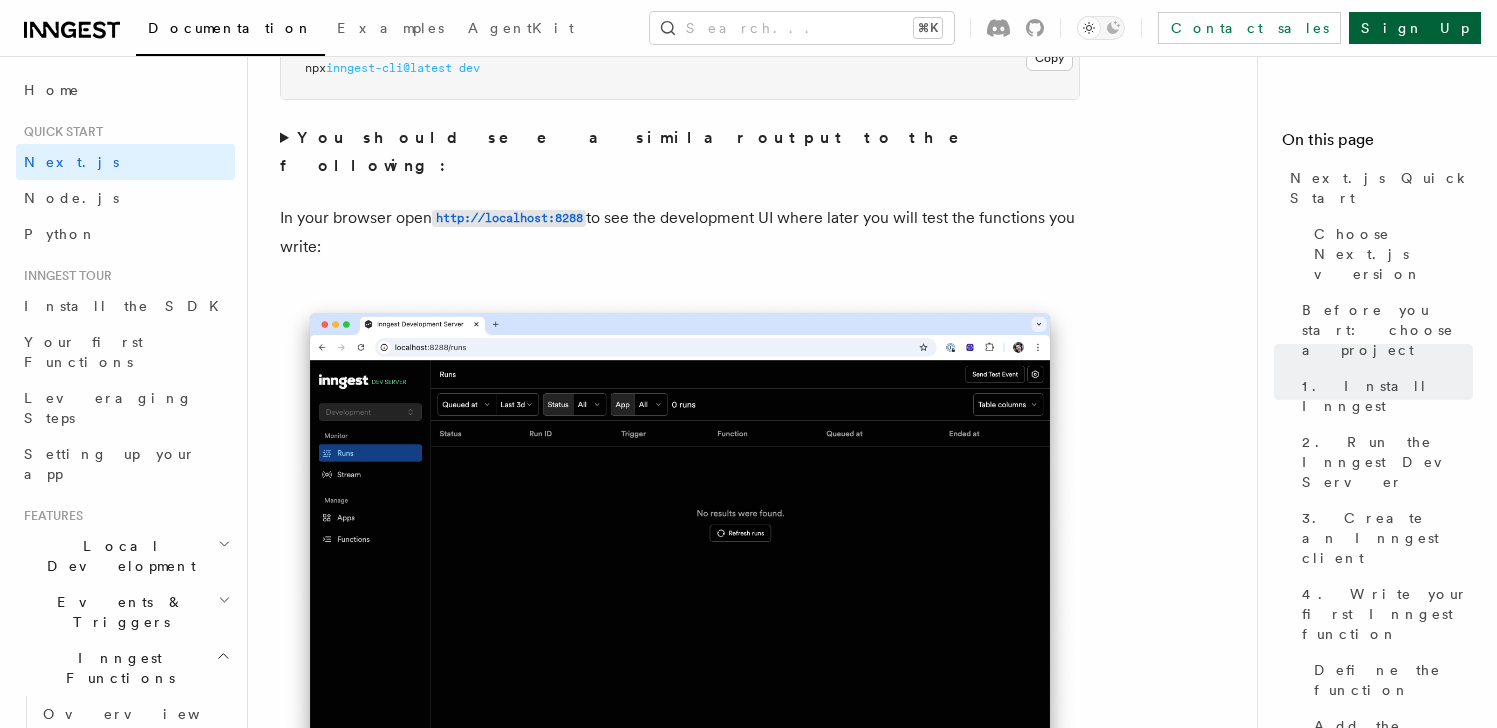 click on "Sign Up" at bounding box center (1415, 28) 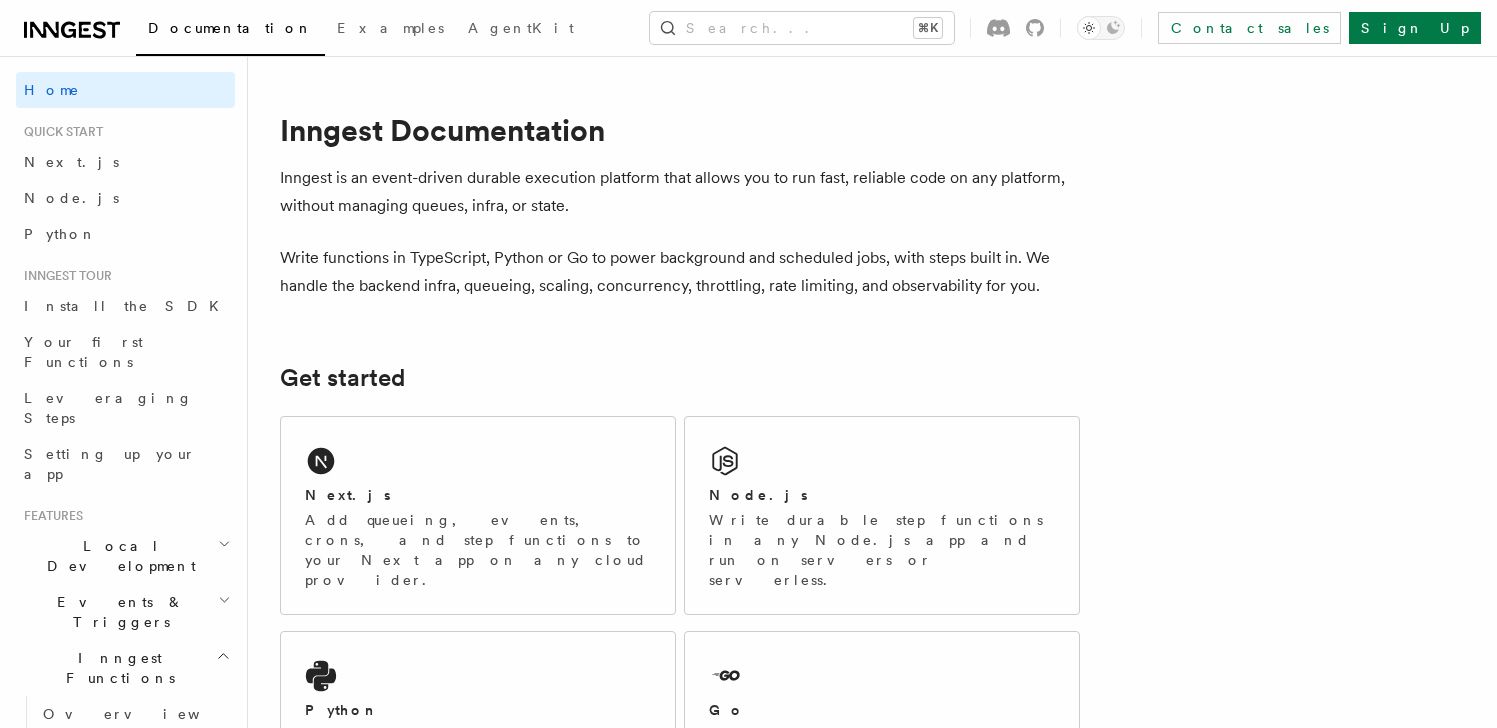 scroll, scrollTop: 0, scrollLeft: 0, axis: both 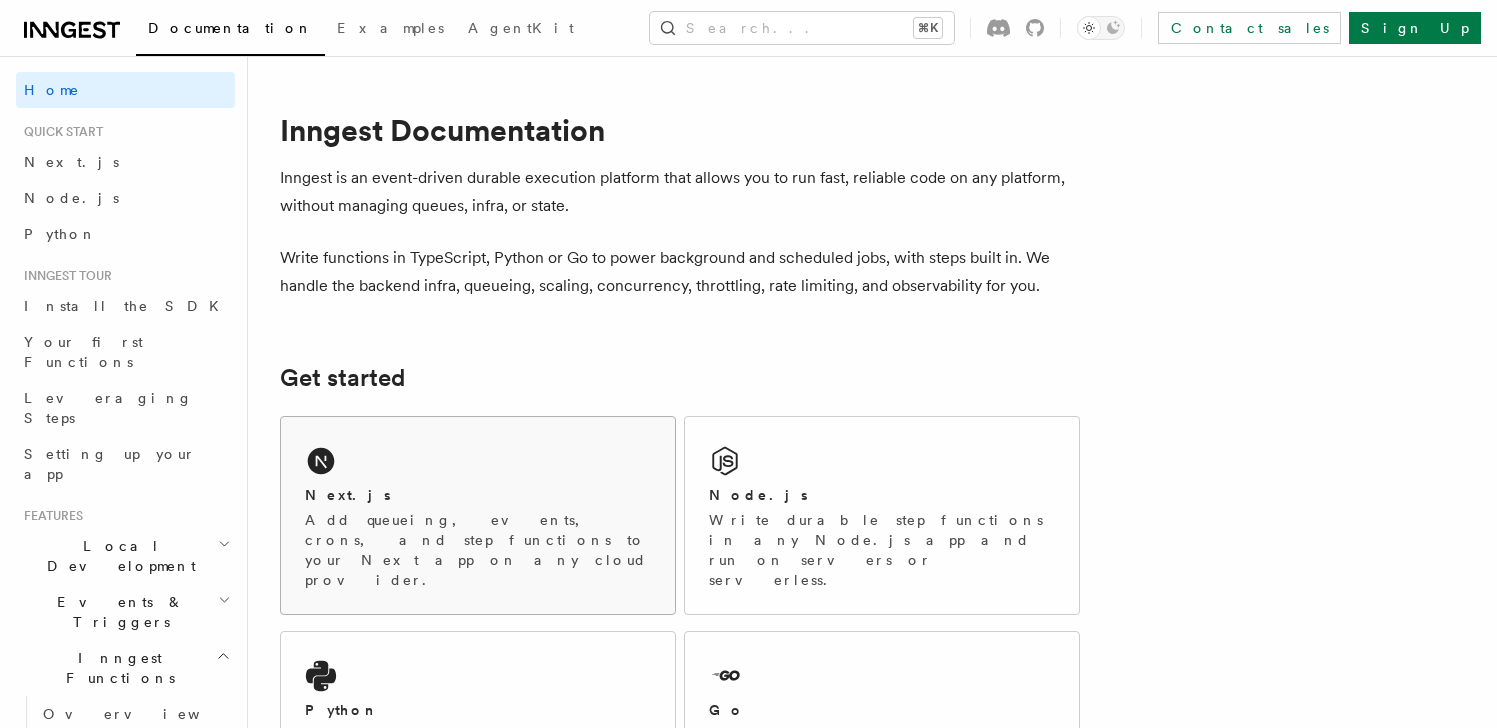 click on "Next.js Add queueing, events, crons, and step functions to your Next app on any cloud provider." at bounding box center [478, 515] 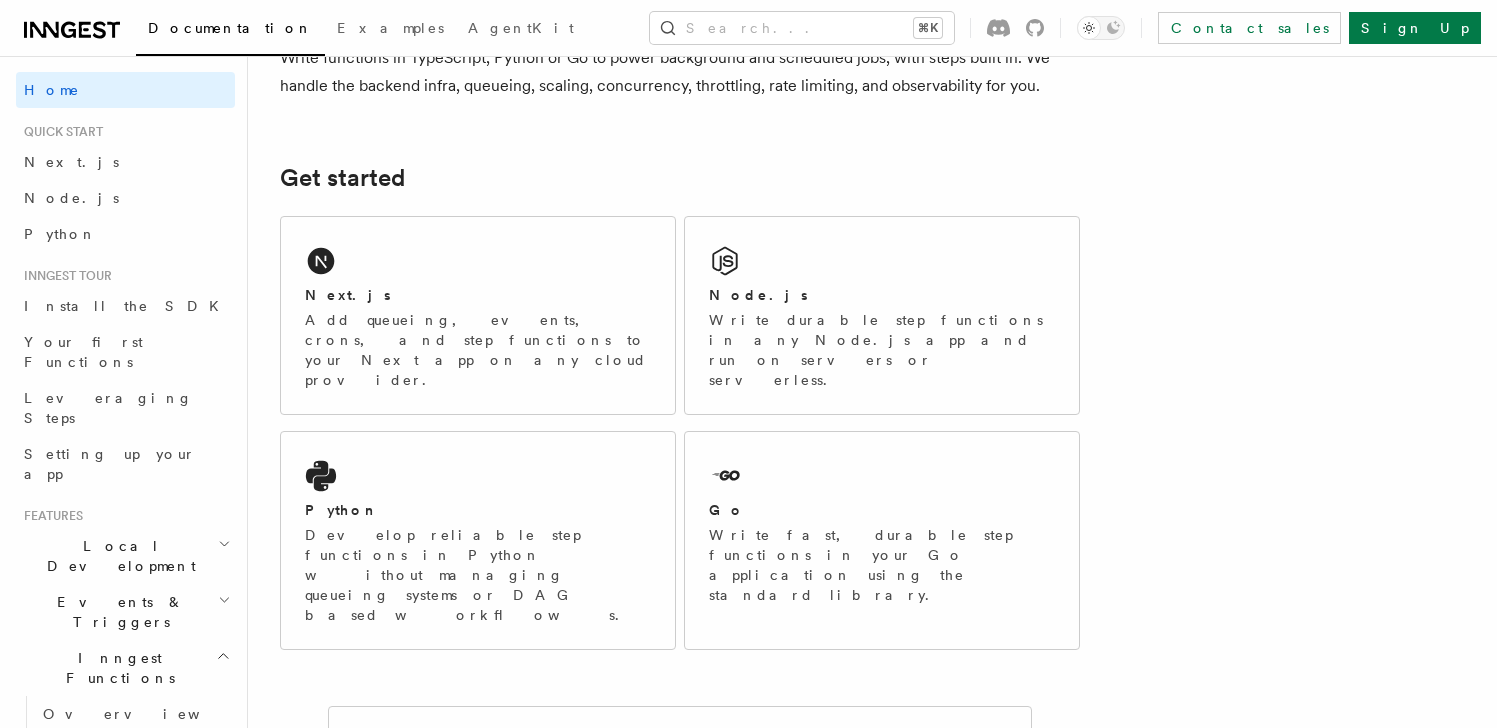 scroll, scrollTop: 267, scrollLeft: 0, axis: vertical 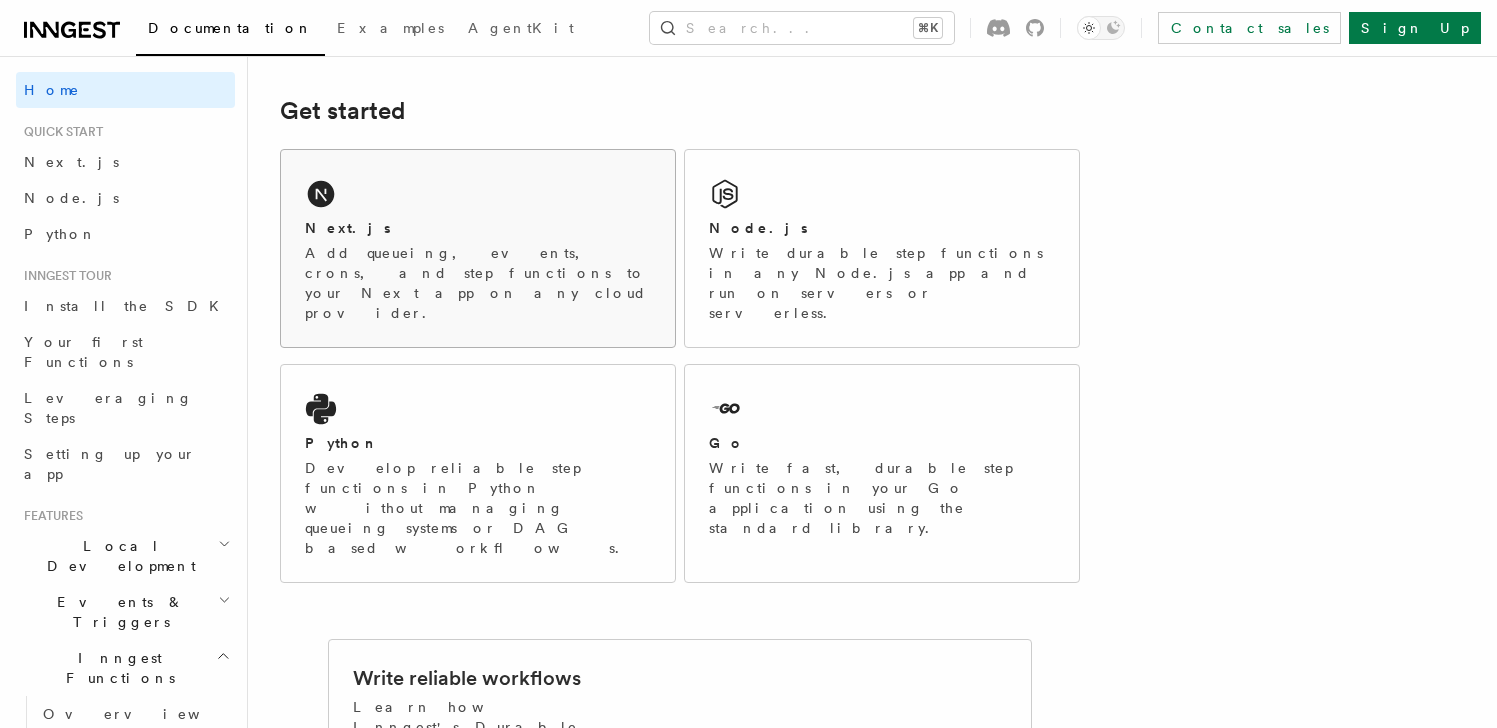 click on "Next.js Add queueing, events, crons, and step functions to your Next app on any cloud provider." at bounding box center (478, 248) 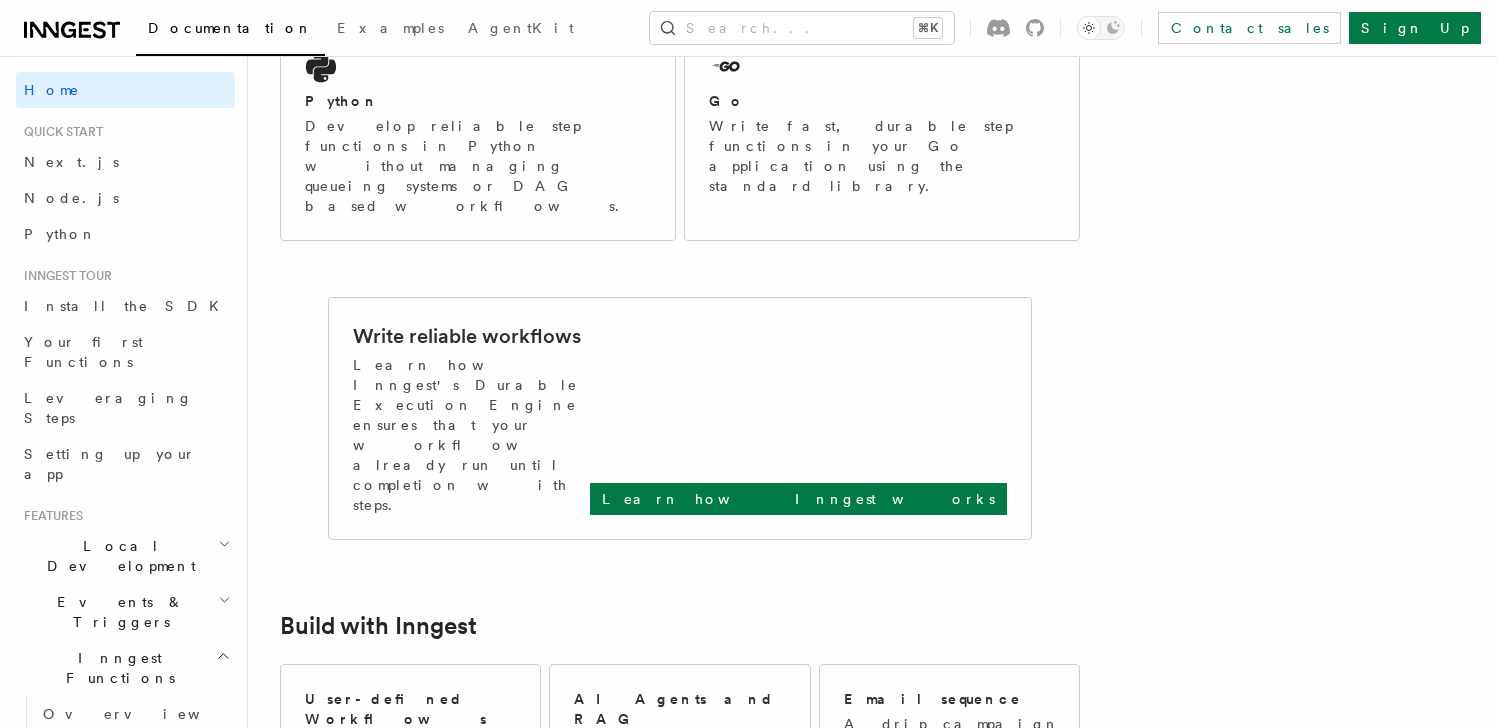 scroll, scrollTop: 247, scrollLeft: 0, axis: vertical 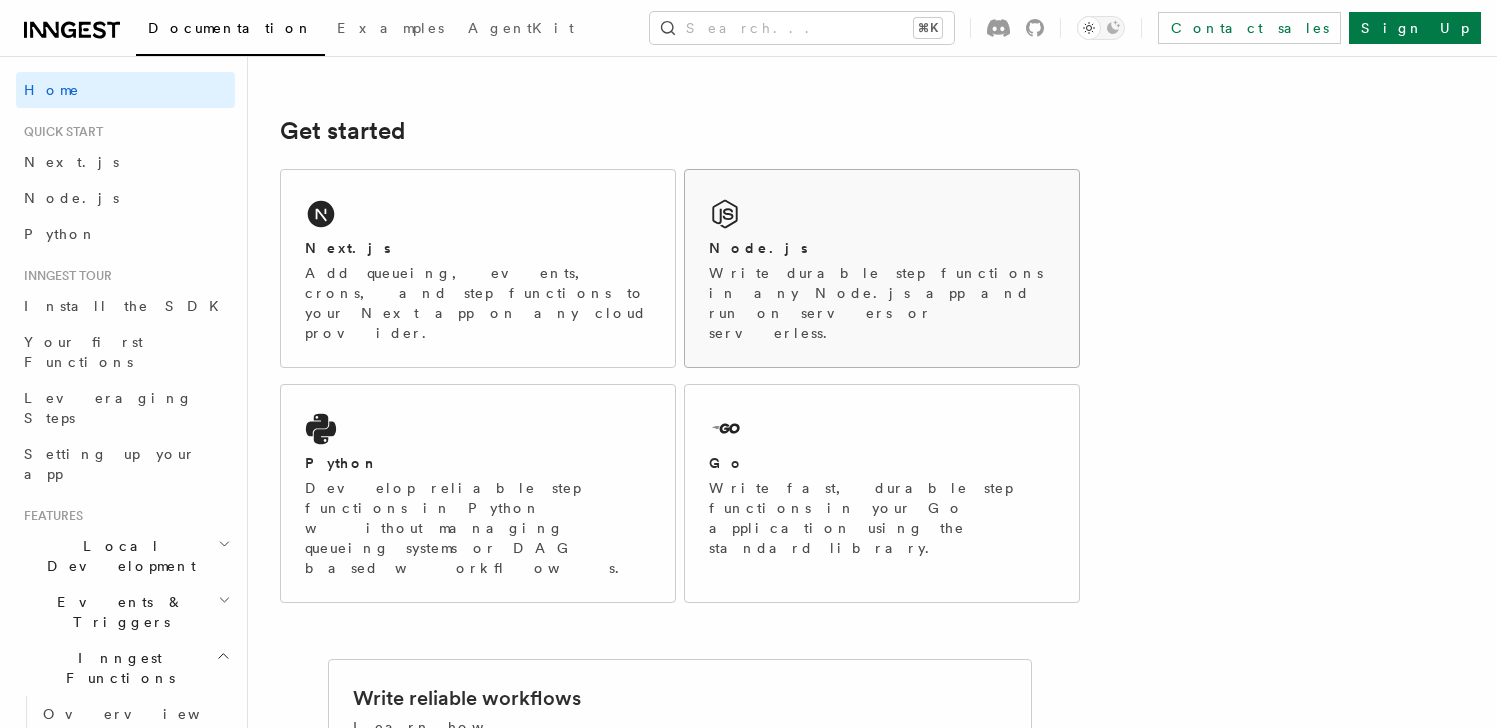 click on "Write durable step functions in any Node.js app and run on servers or serverless." at bounding box center [882, 303] 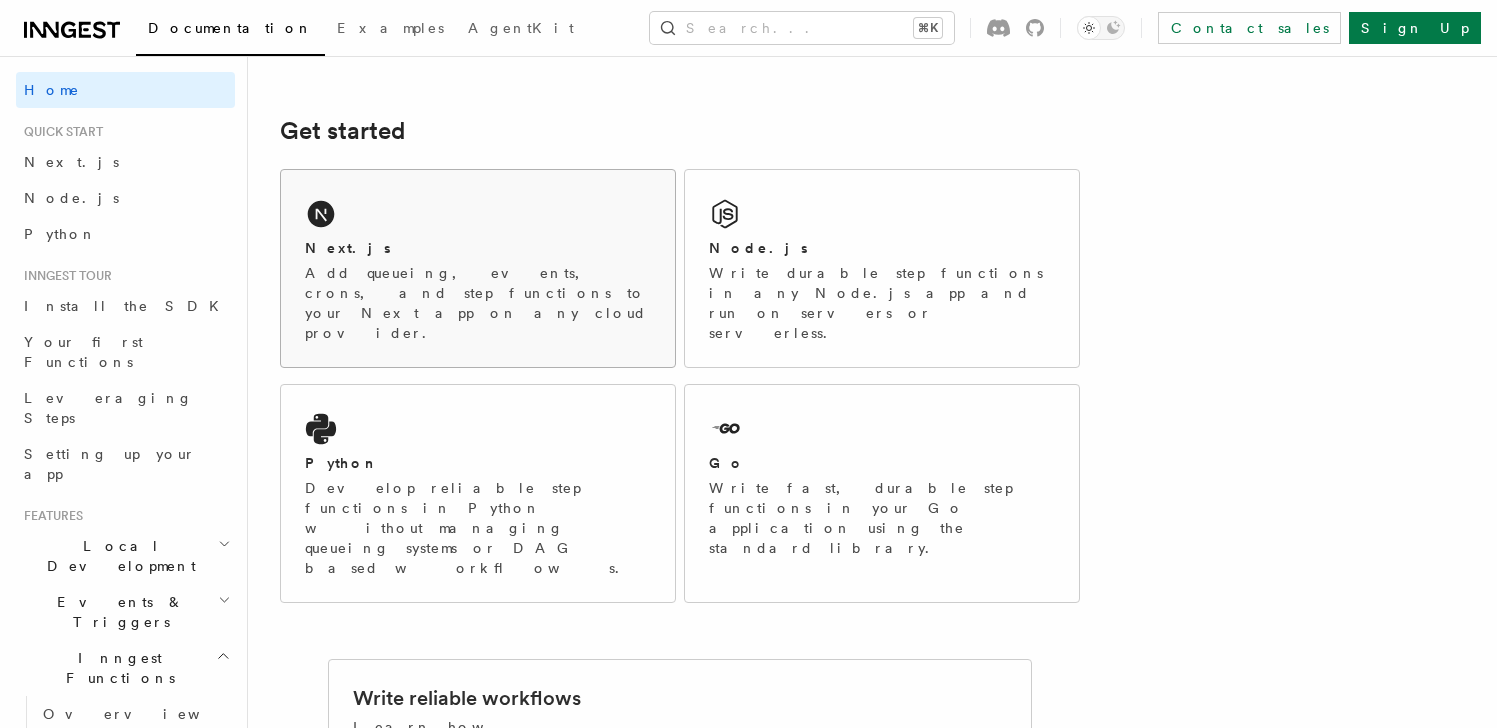 click on "Next.js Add queueing, events, crons, and step functions to your Next app on any cloud provider." at bounding box center (478, 268) 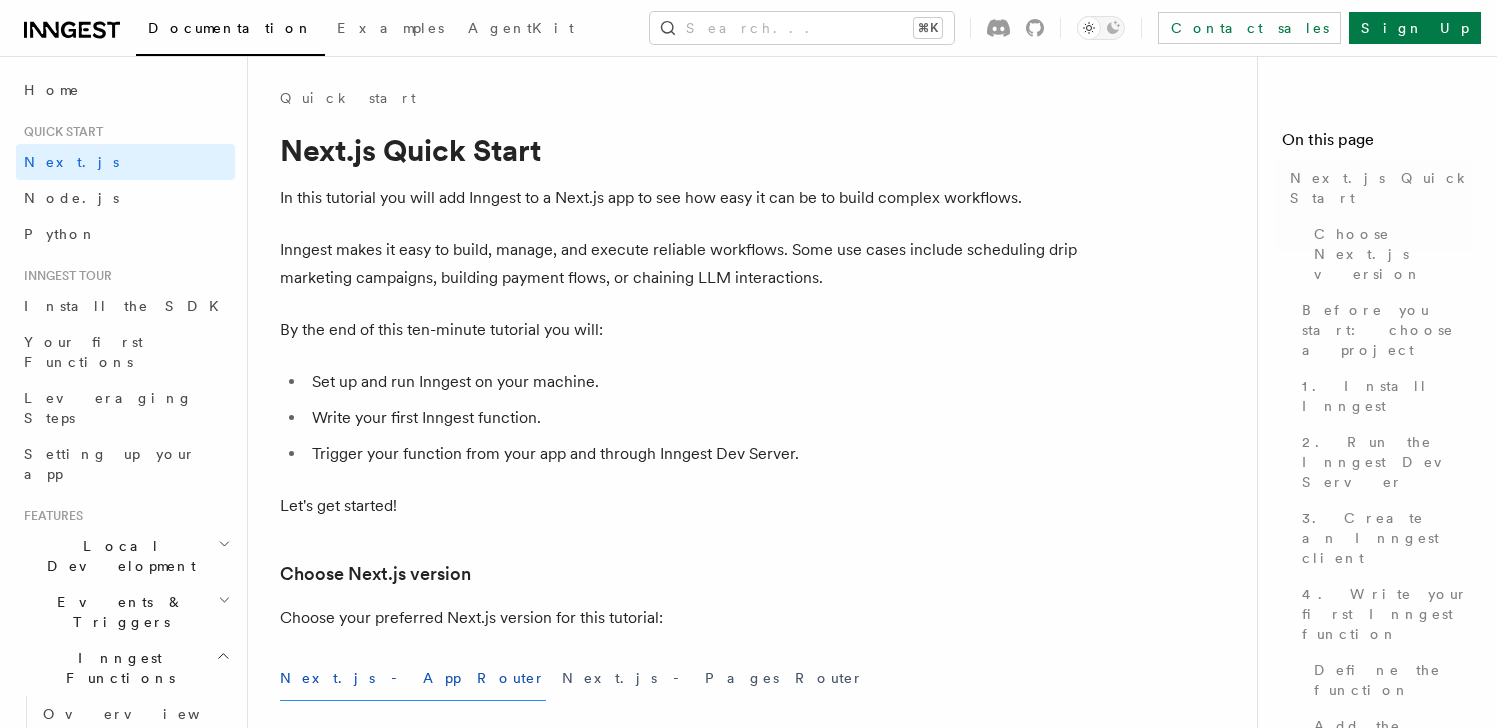 scroll, scrollTop: 0, scrollLeft: 0, axis: both 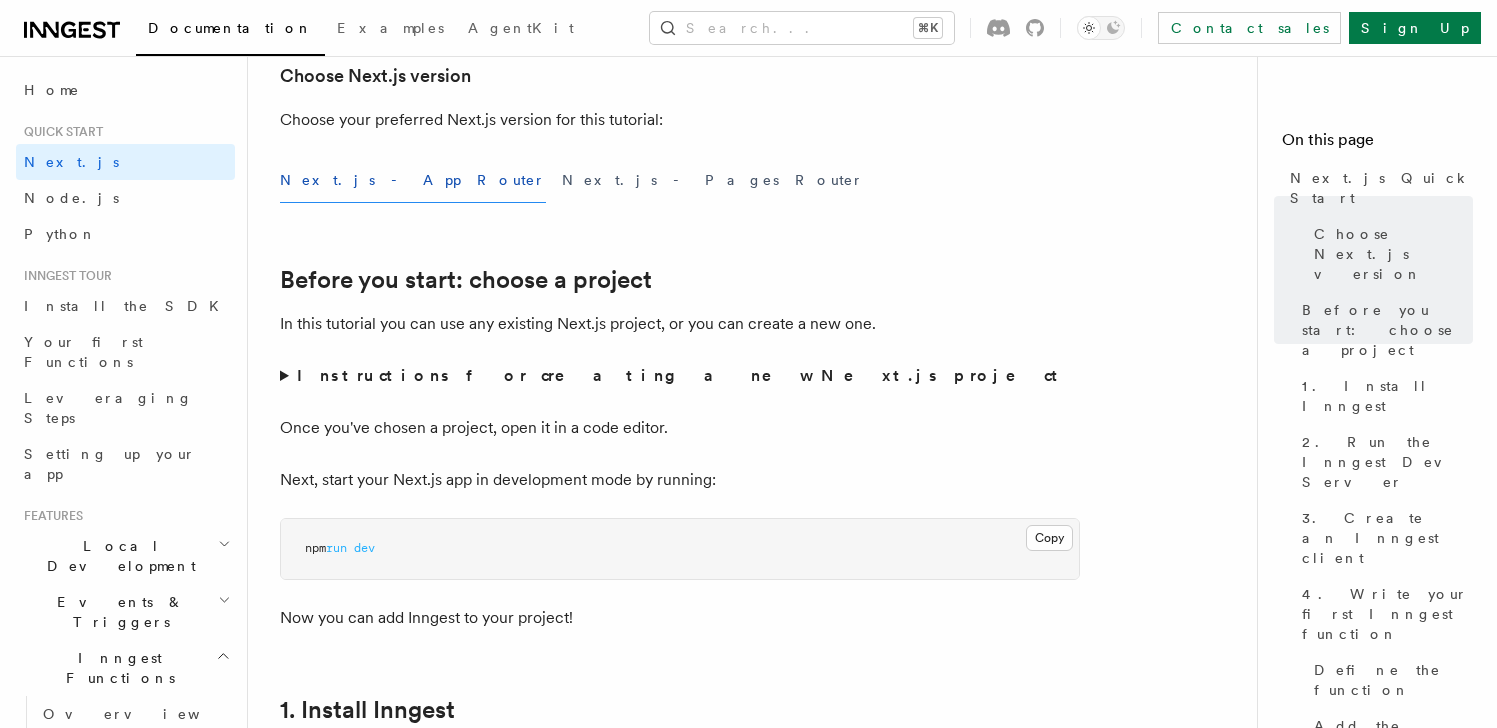 click on "Next.js - App Router" at bounding box center [413, 180] 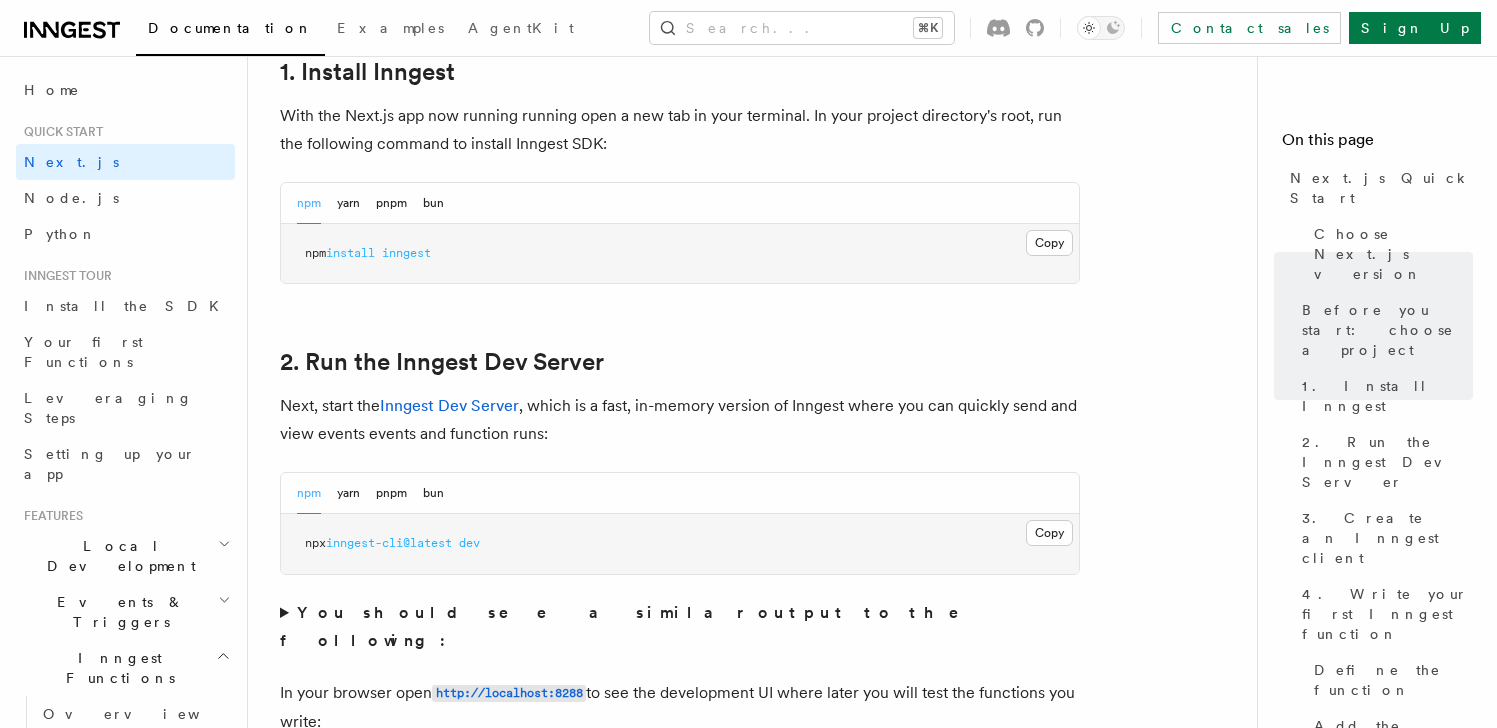 scroll, scrollTop: 1213, scrollLeft: 0, axis: vertical 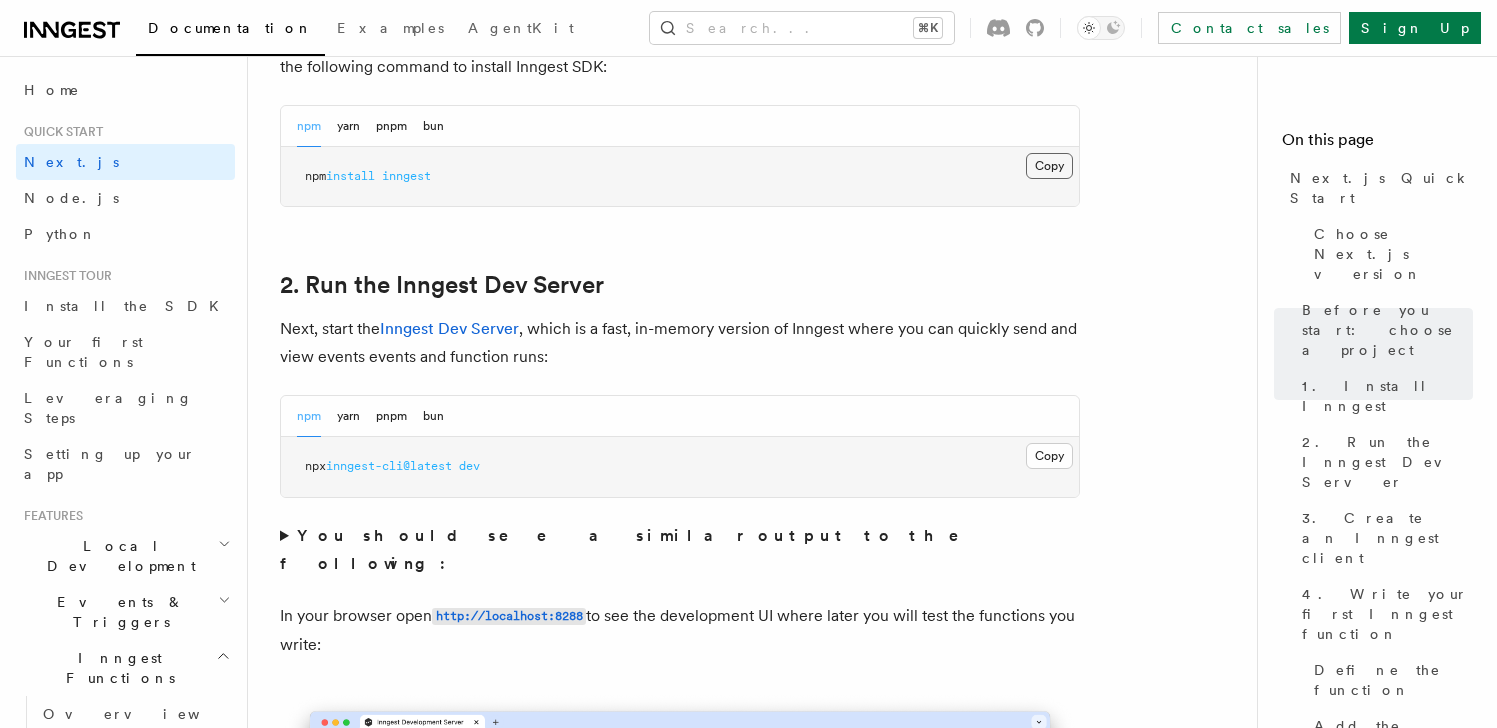 click on "Copy Copied" at bounding box center (1049, 166) 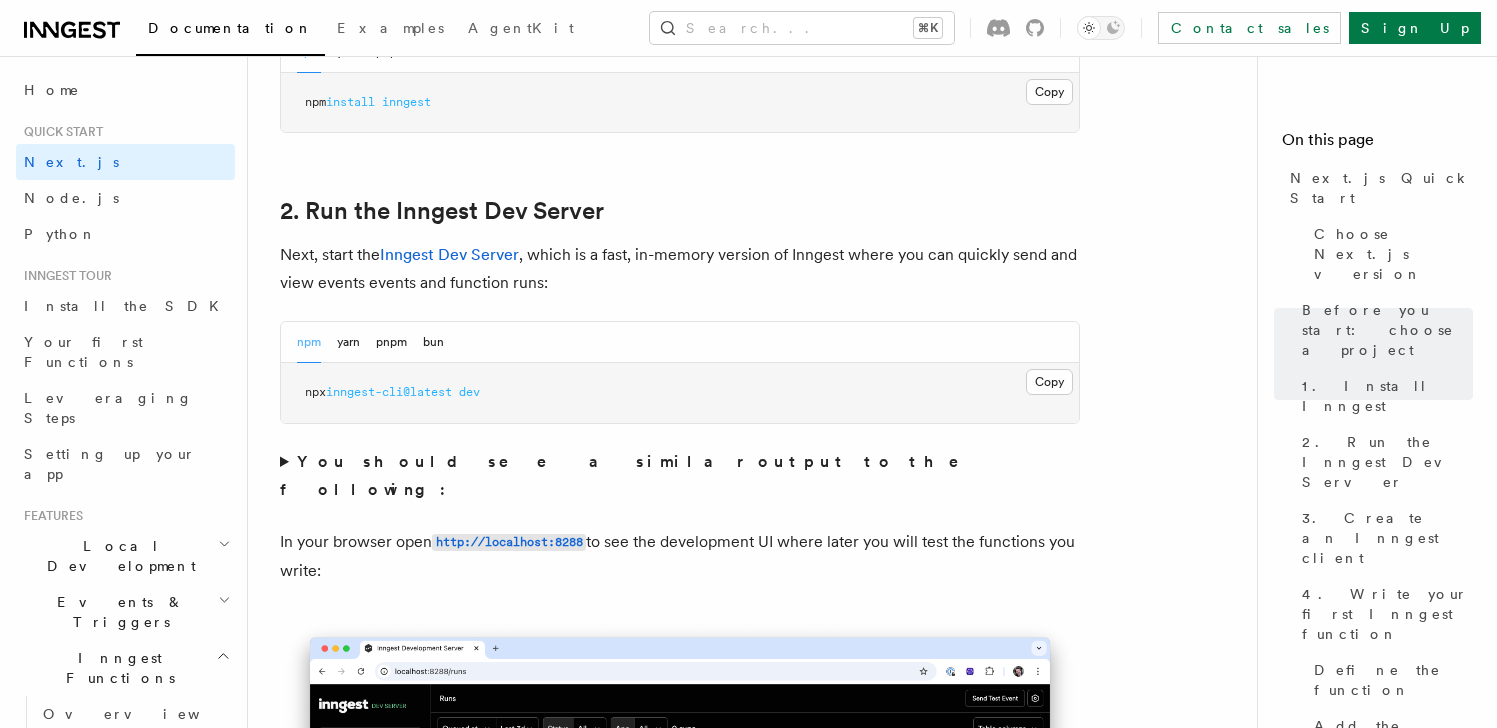 scroll, scrollTop: 1293, scrollLeft: 0, axis: vertical 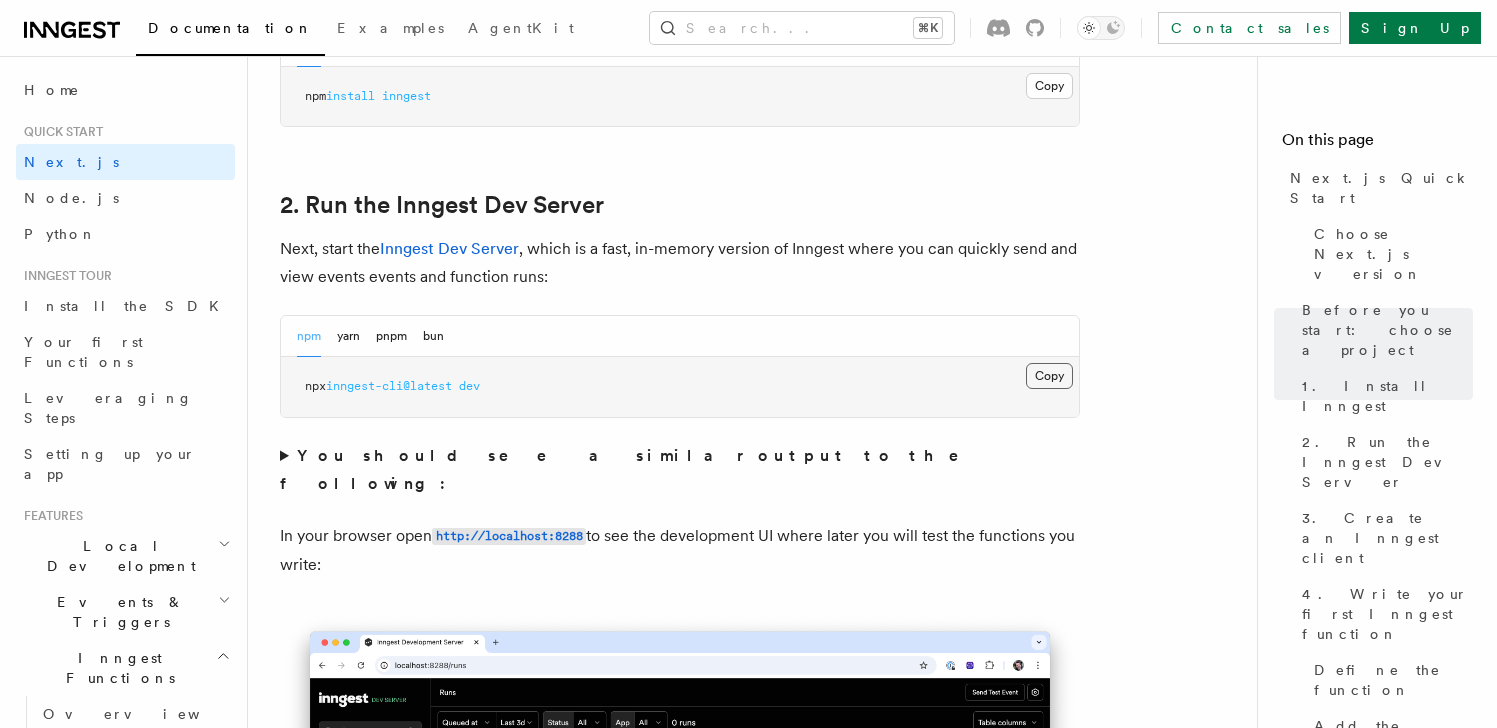 click on "Copy Copied" at bounding box center (1049, 376) 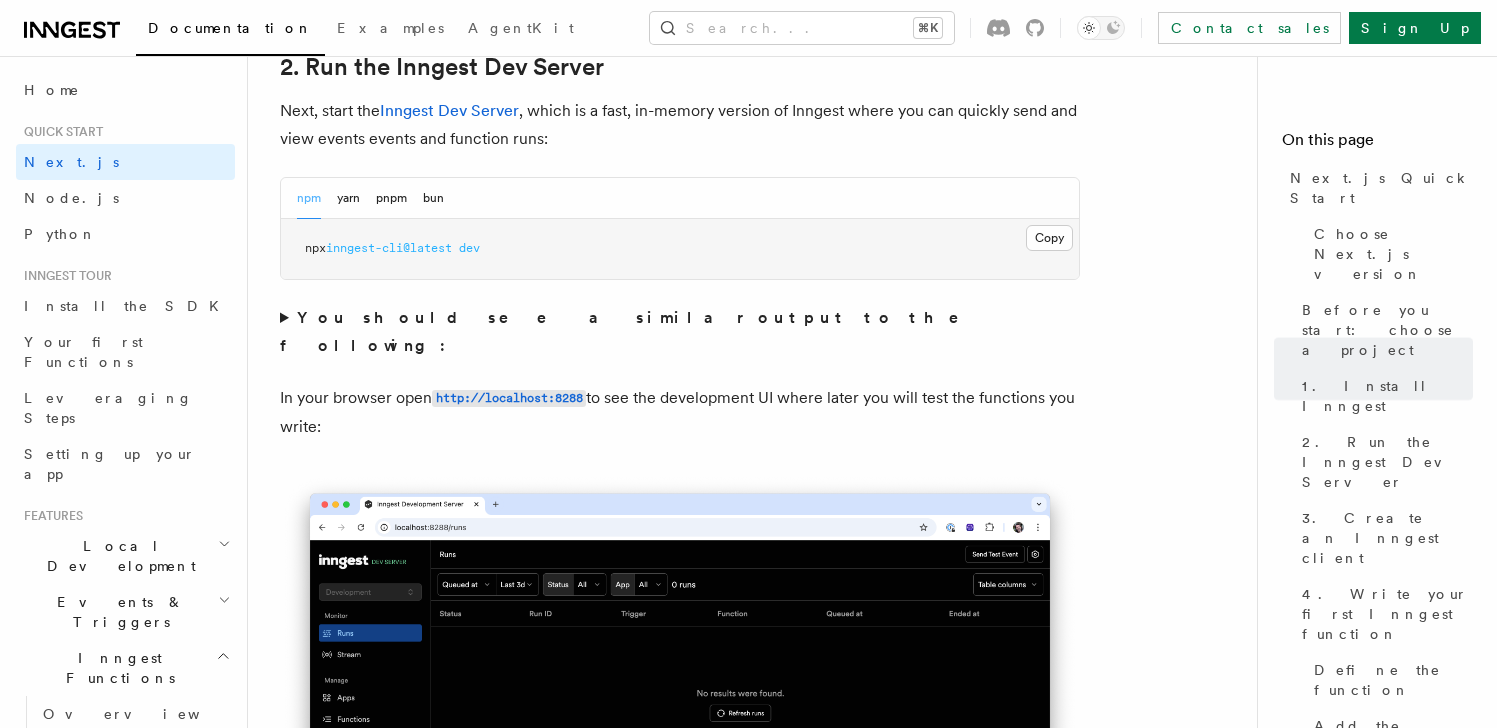 scroll, scrollTop: 1432, scrollLeft: 0, axis: vertical 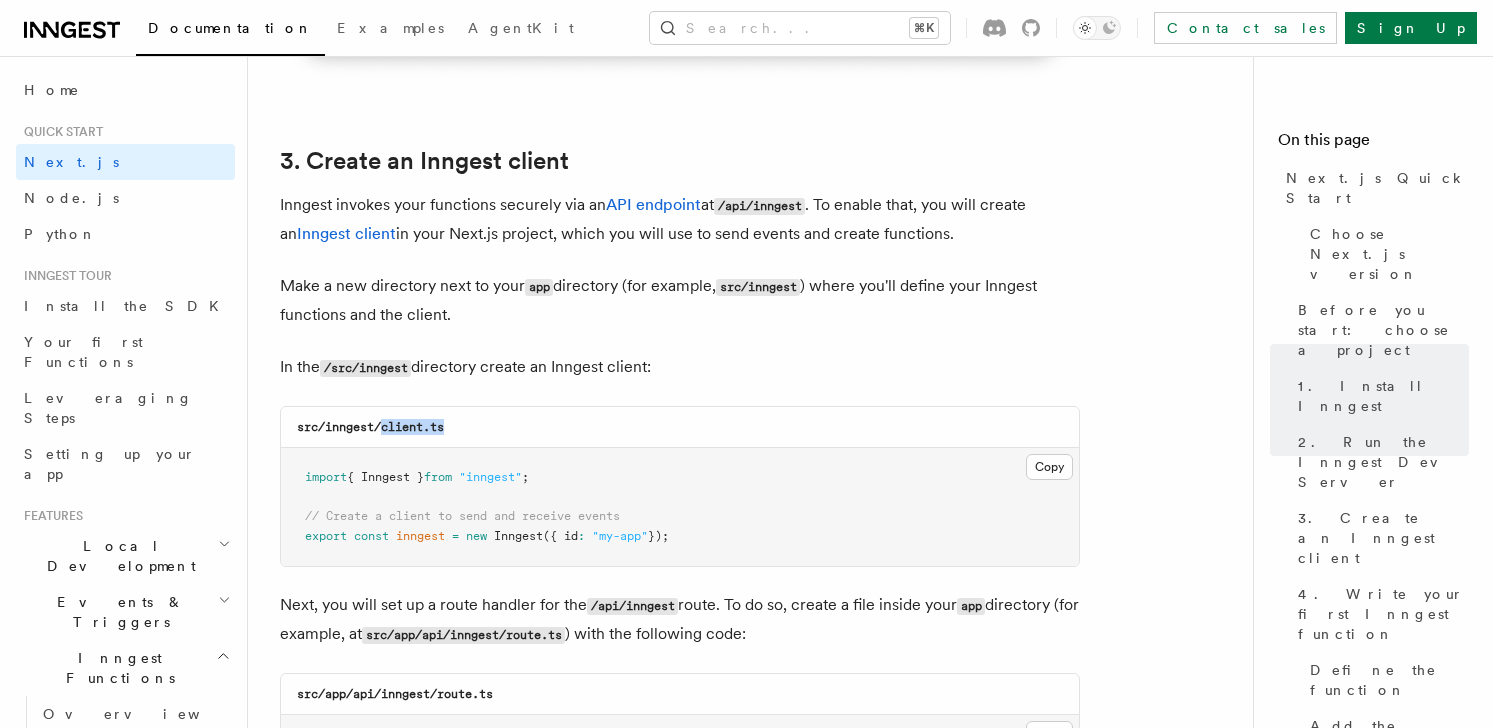 drag, startPoint x: 391, startPoint y: 399, endPoint x: 464, endPoint y: 402, distance: 73.061615 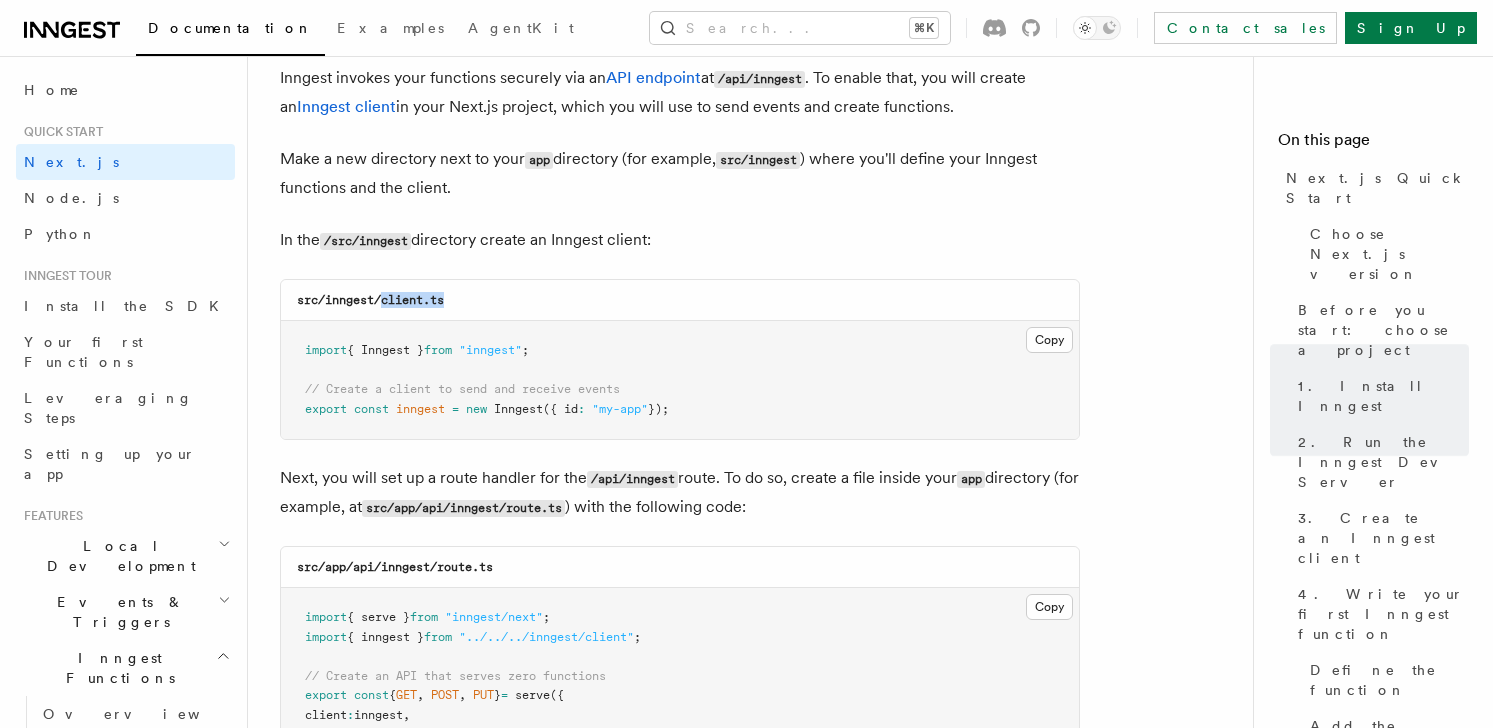 scroll, scrollTop: 2595, scrollLeft: 0, axis: vertical 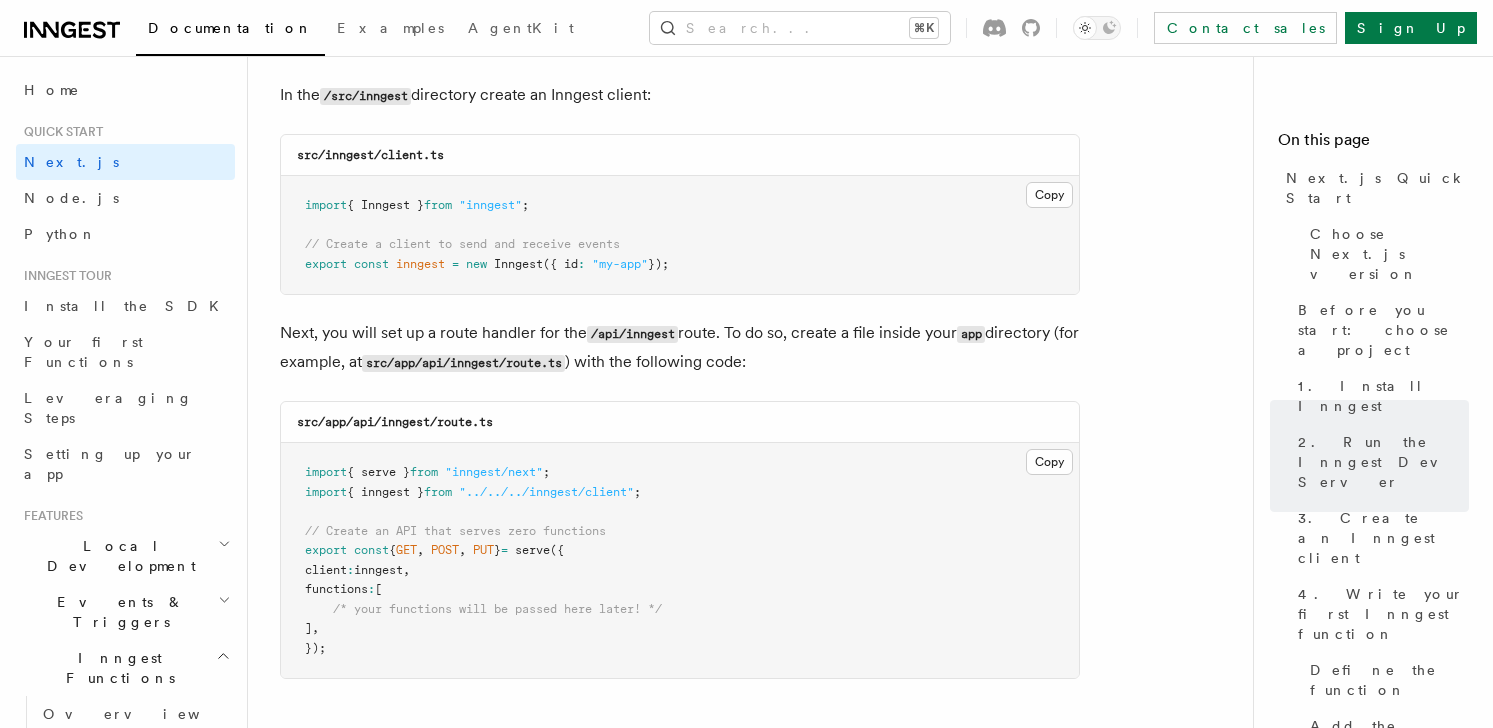 click on "import  { Inngest }  from   "inngest" ;
// Create a client to send and receive events
export   const   inngest   =   new   Inngest ({ id :   "my-app"  });" at bounding box center [680, 235] 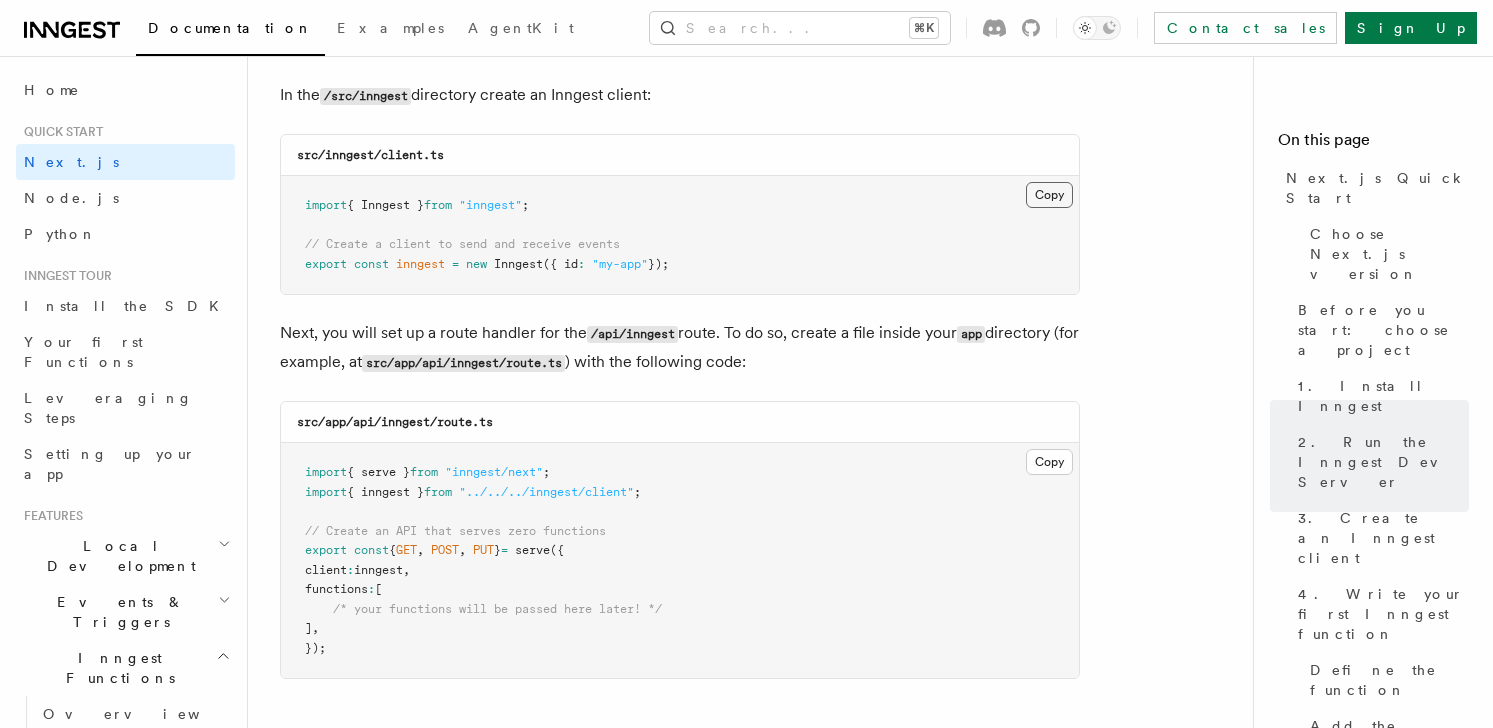 click on "Copy Copied" at bounding box center (1049, 195) 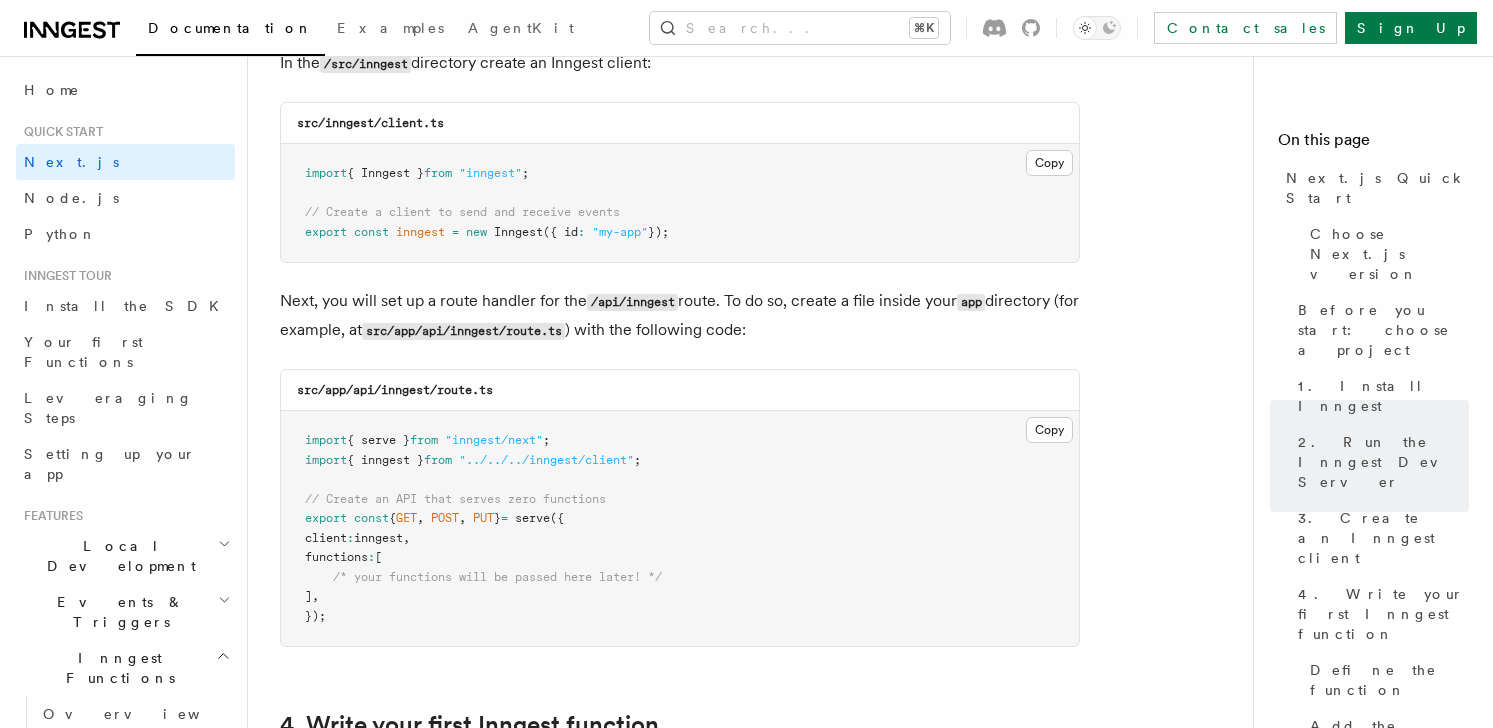 scroll, scrollTop: 2680, scrollLeft: 0, axis: vertical 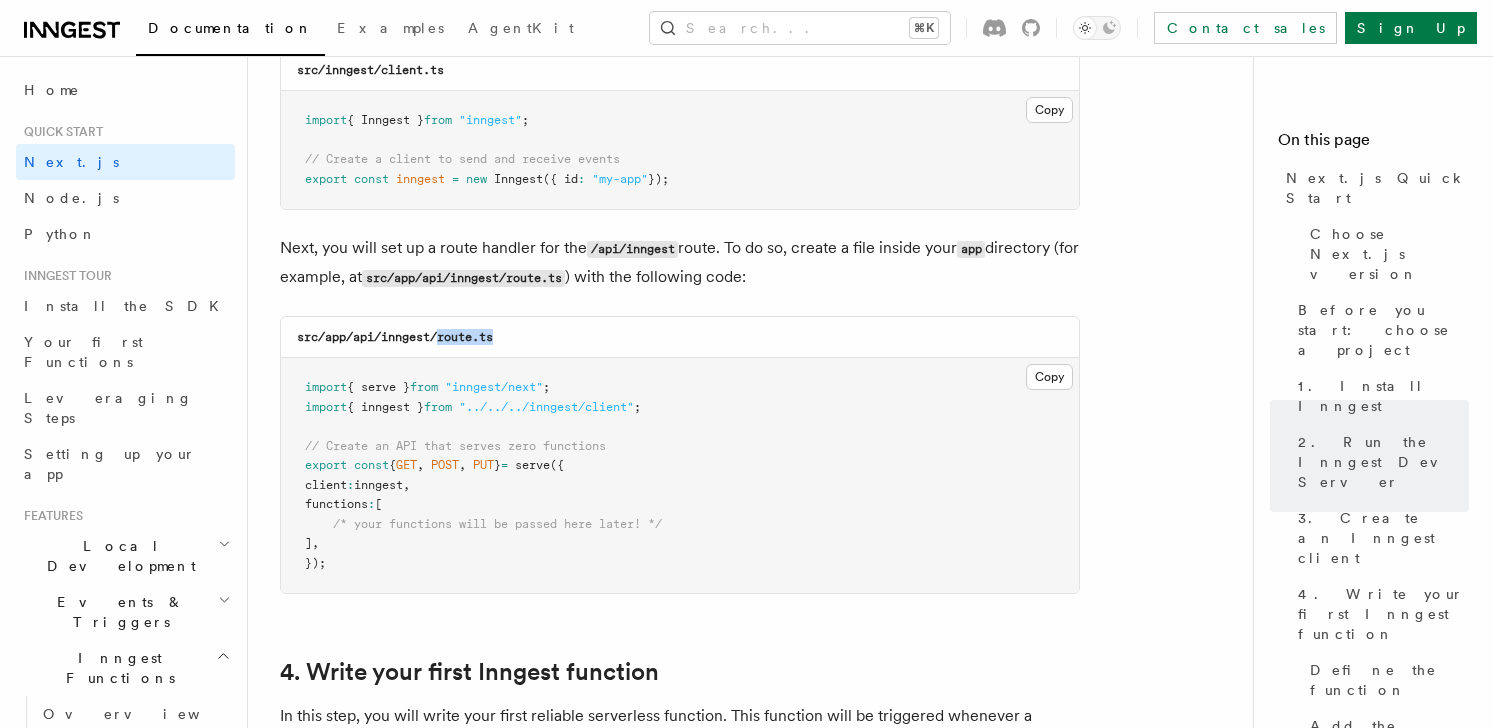 drag, startPoint x: 440, startPoint y: 310, endPoint x: 504, endPoint y: 309, distance: 64.00781 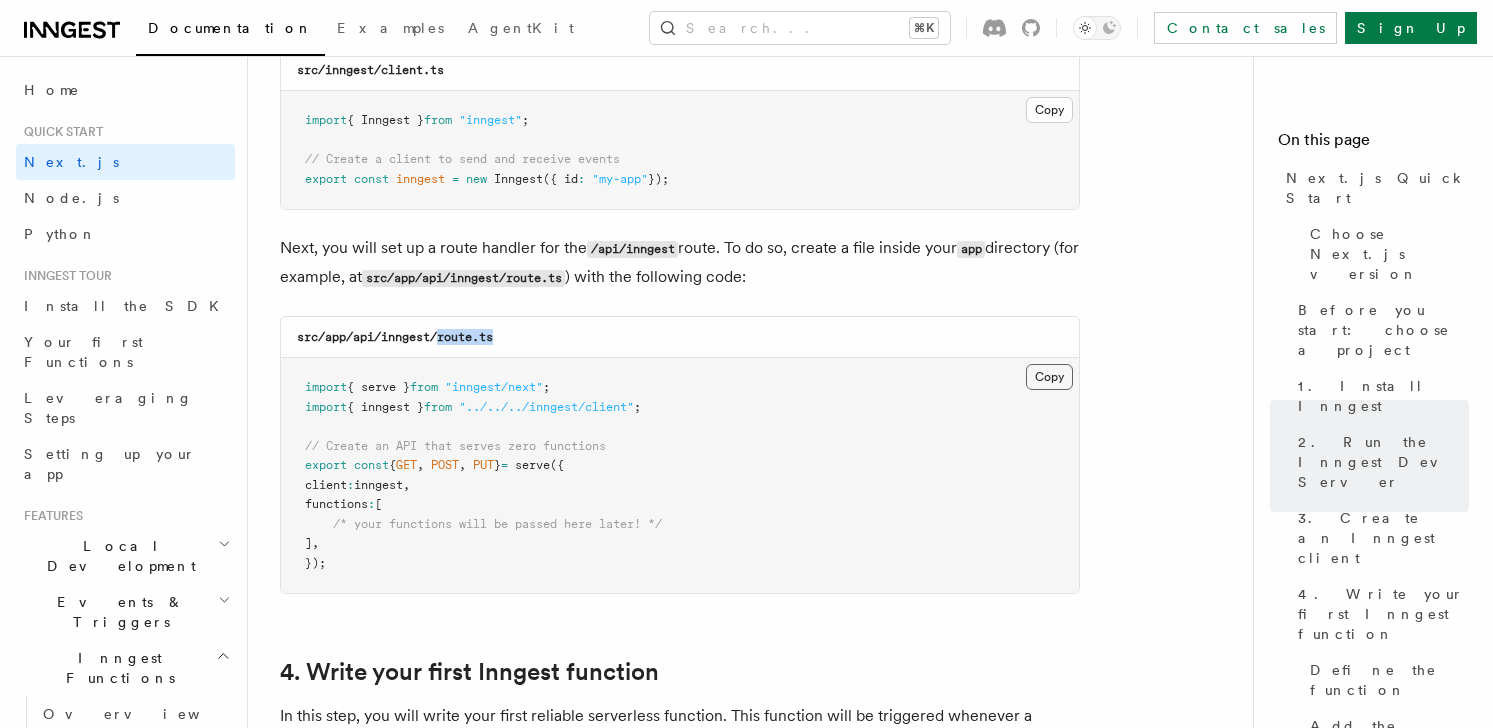 click on "Copy Copied" at bounding box center (1049, 377) 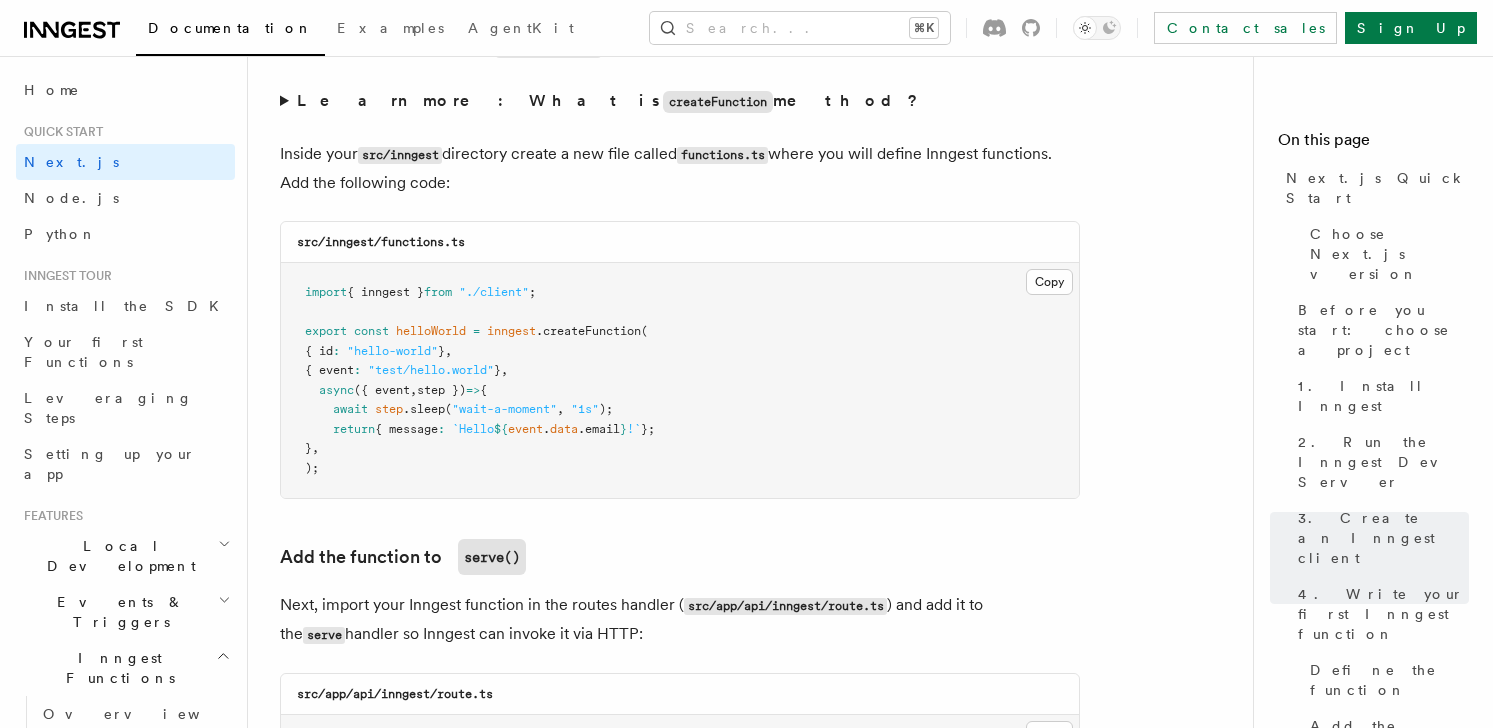 scroll, scrollTop: 3538, scrollLeft: 0, axis: vertical 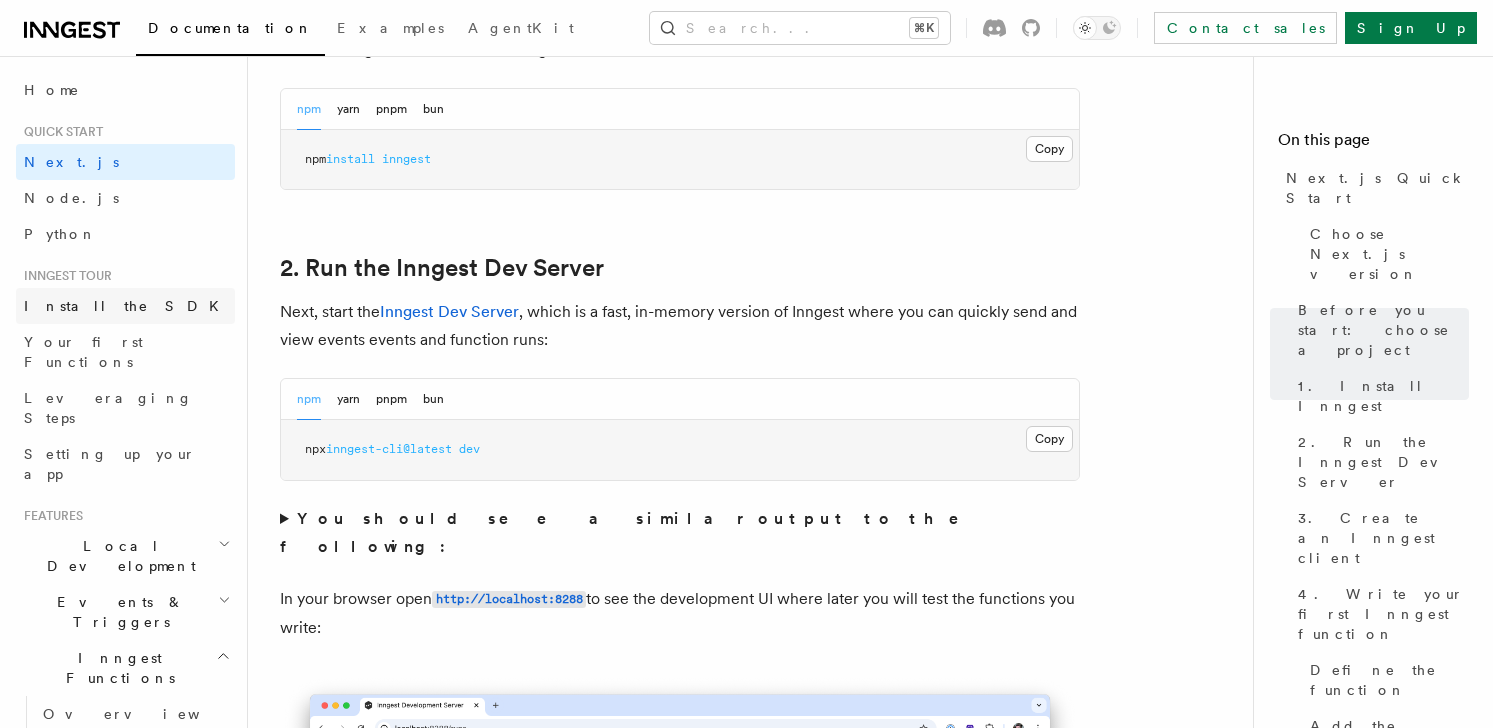 click on "Install the SDK" at bounding box center [125, 306] 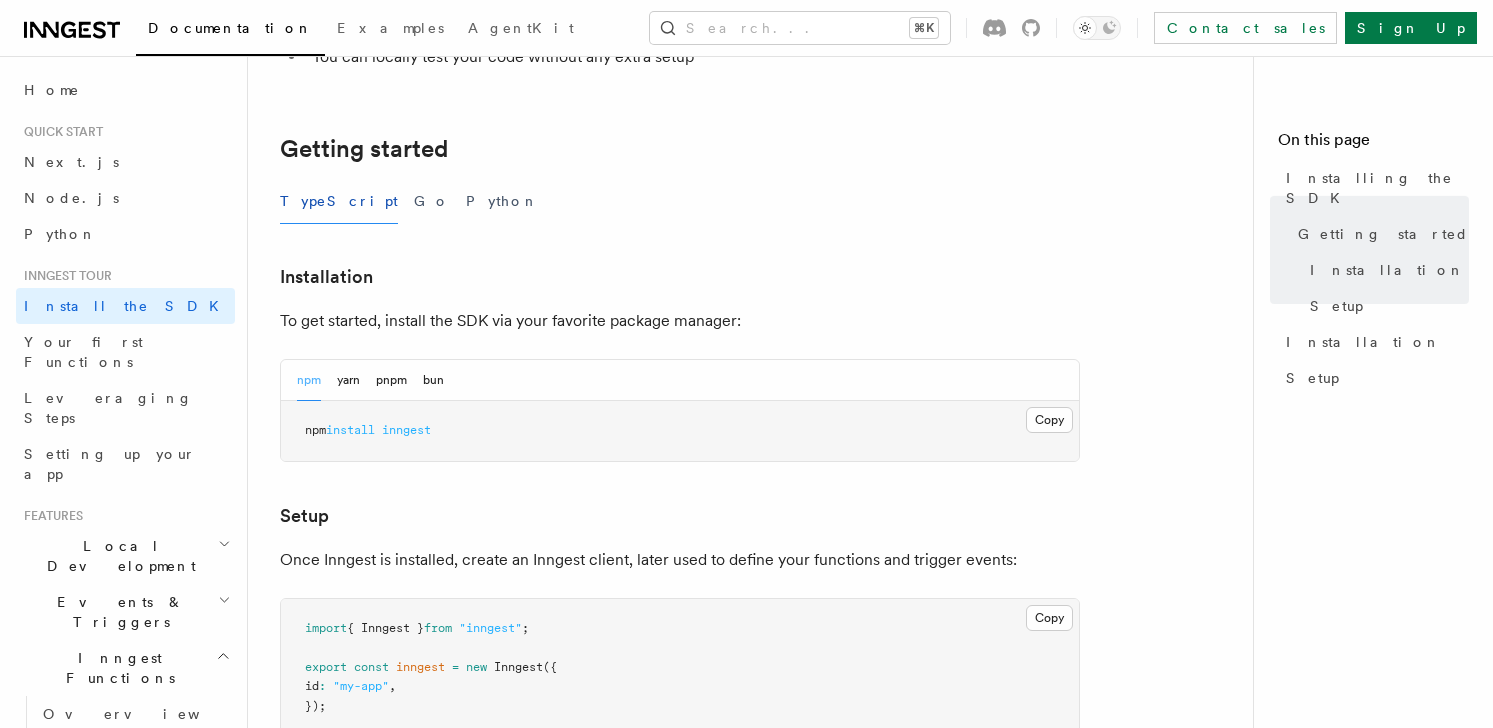 scroll, scrollTop: 351, scrollLeft: 0, axis: vertical 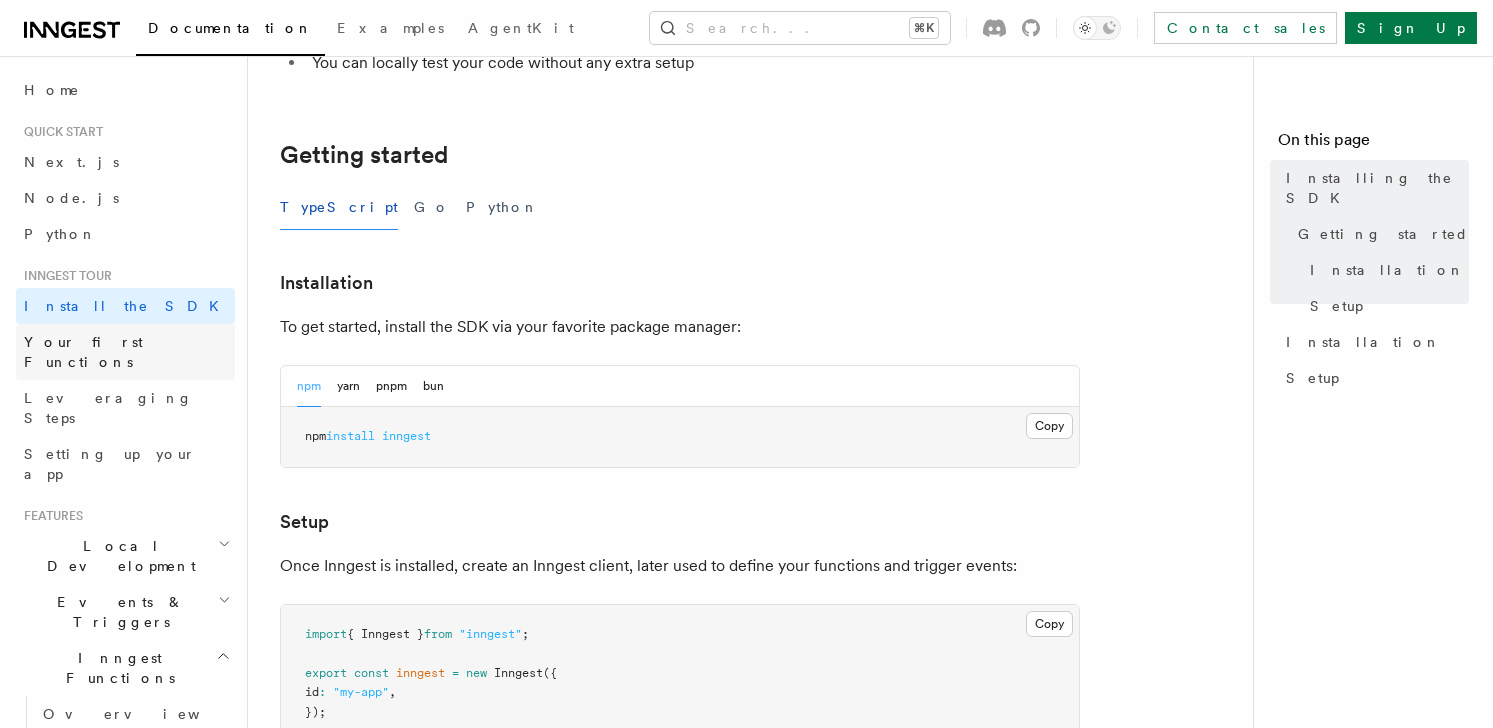 click on "Your first Functions" at bounding box center [83, 352] 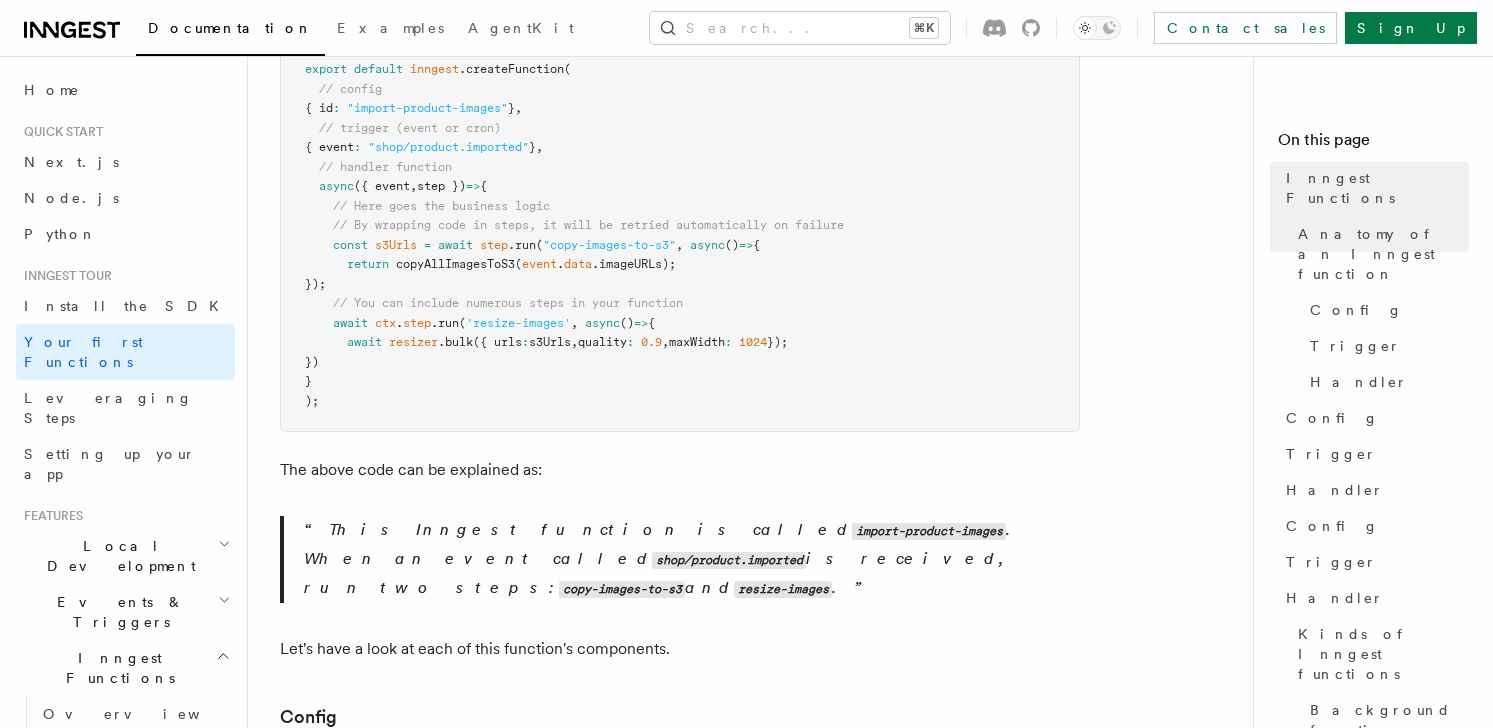 scroll, scrollTop: 585, scrollLeft: 0, axis: vertical 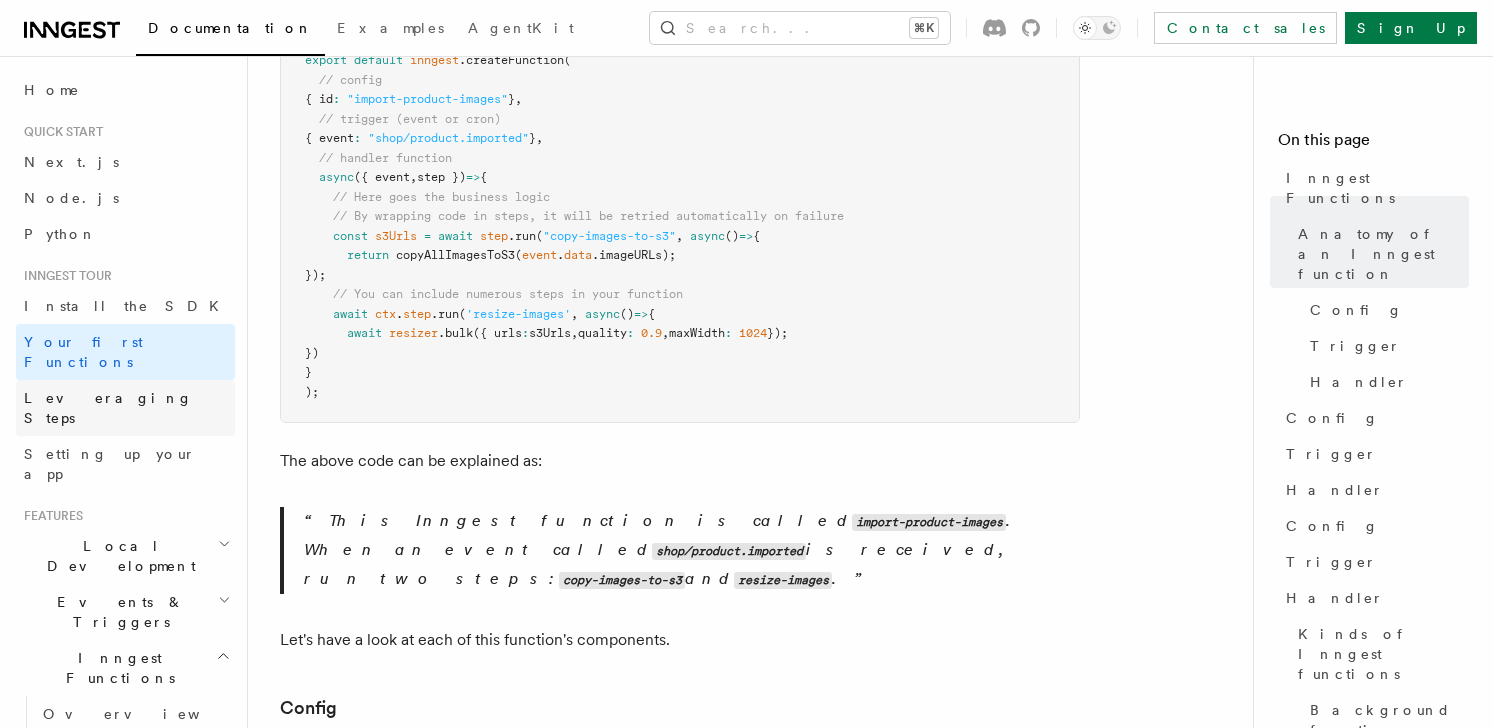 click on "Leveraging Steps" at bounding box center [108, 408] 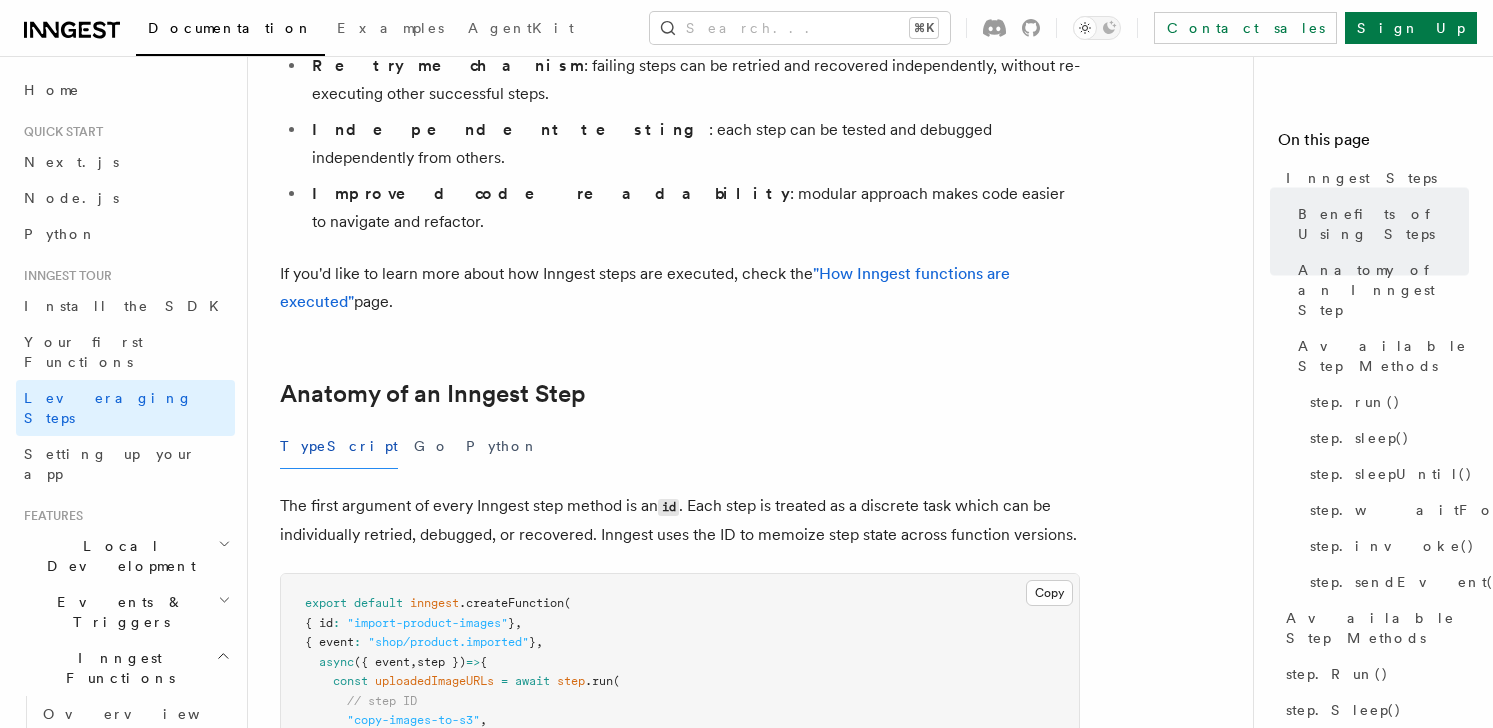 scroll, scrollTop: 607, scrollLeft: 0, axis: vertical 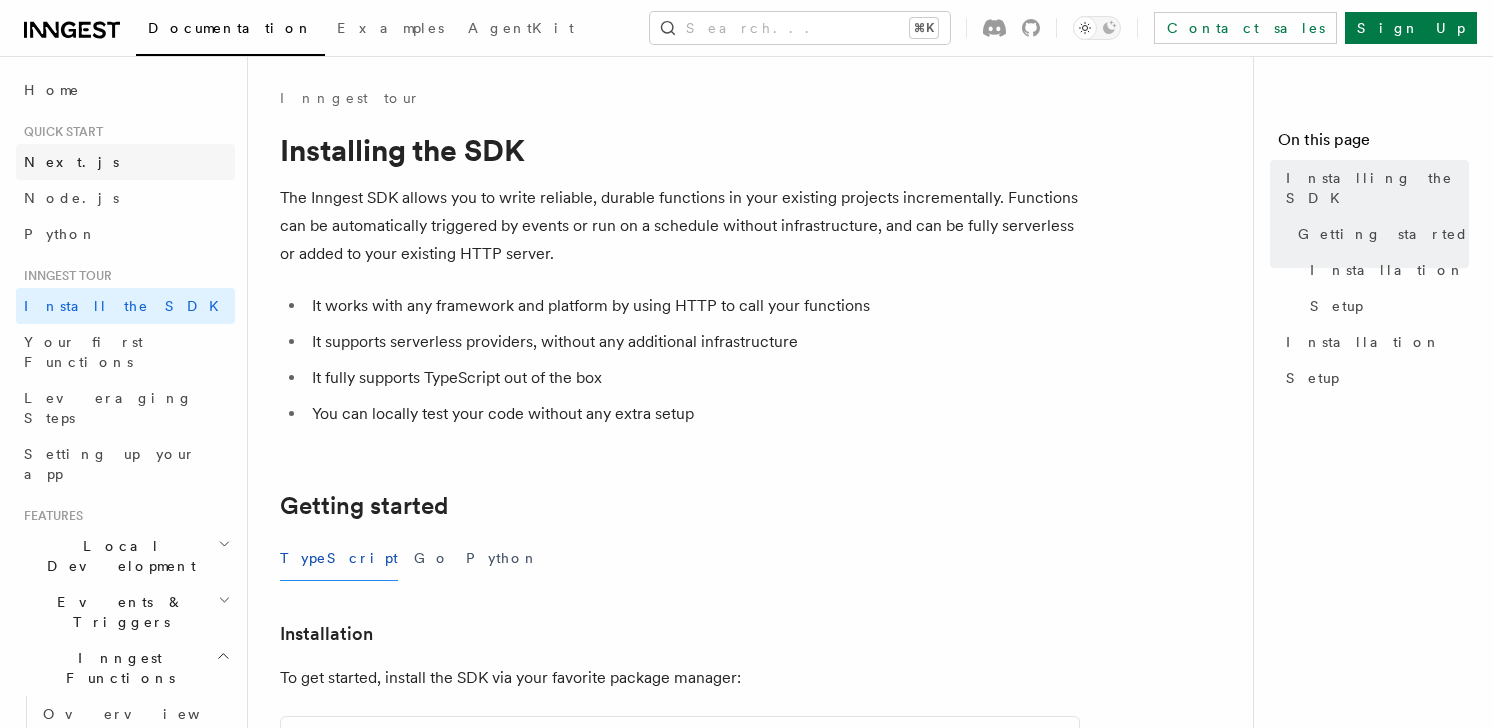 click on "Next.js" at bounding box center (125, 162) 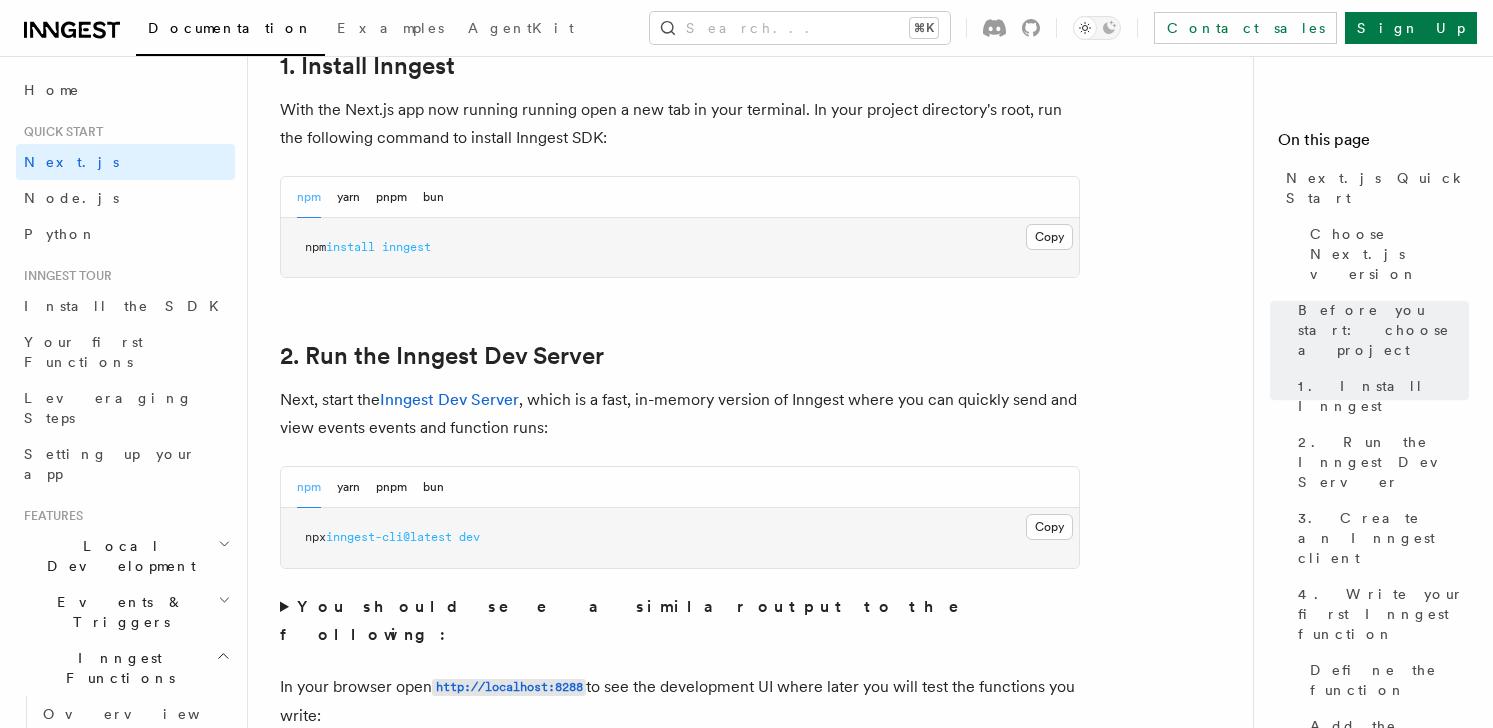 scroll, scrollTop: 1143, scrollLeft: 0, axis: vertical 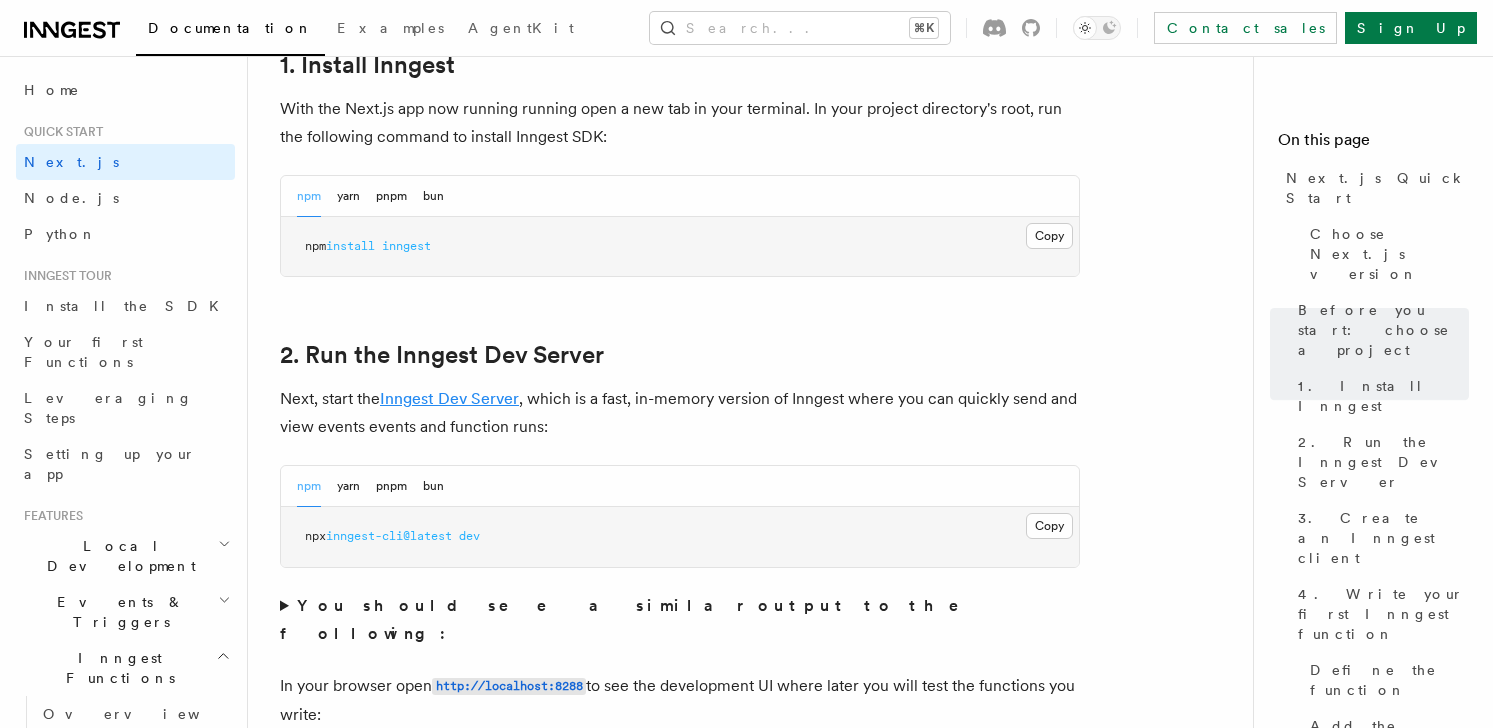 click on "Inngest Dev Server" at bounding box center (449, 398) 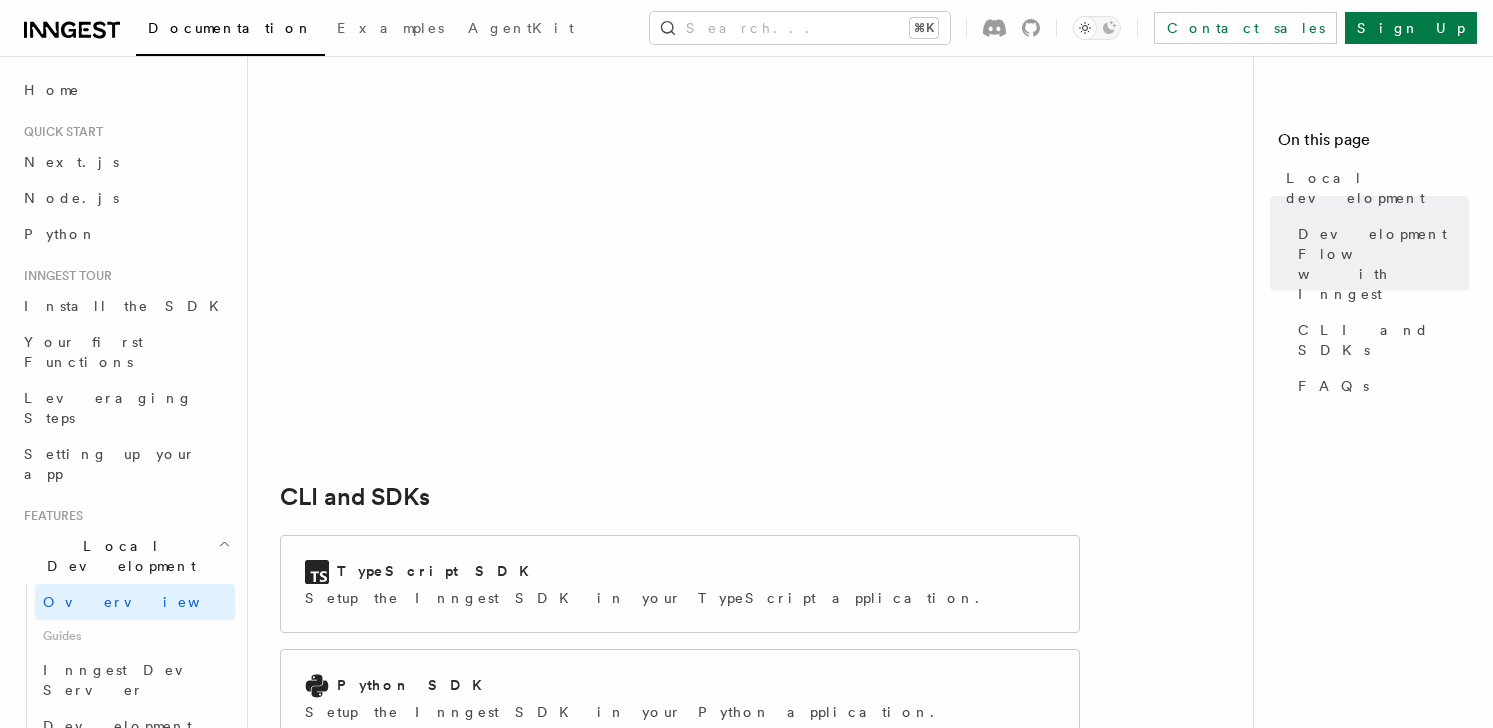 scroll, scrollTop: 2510, scrollLeft: 0, axis: vertical 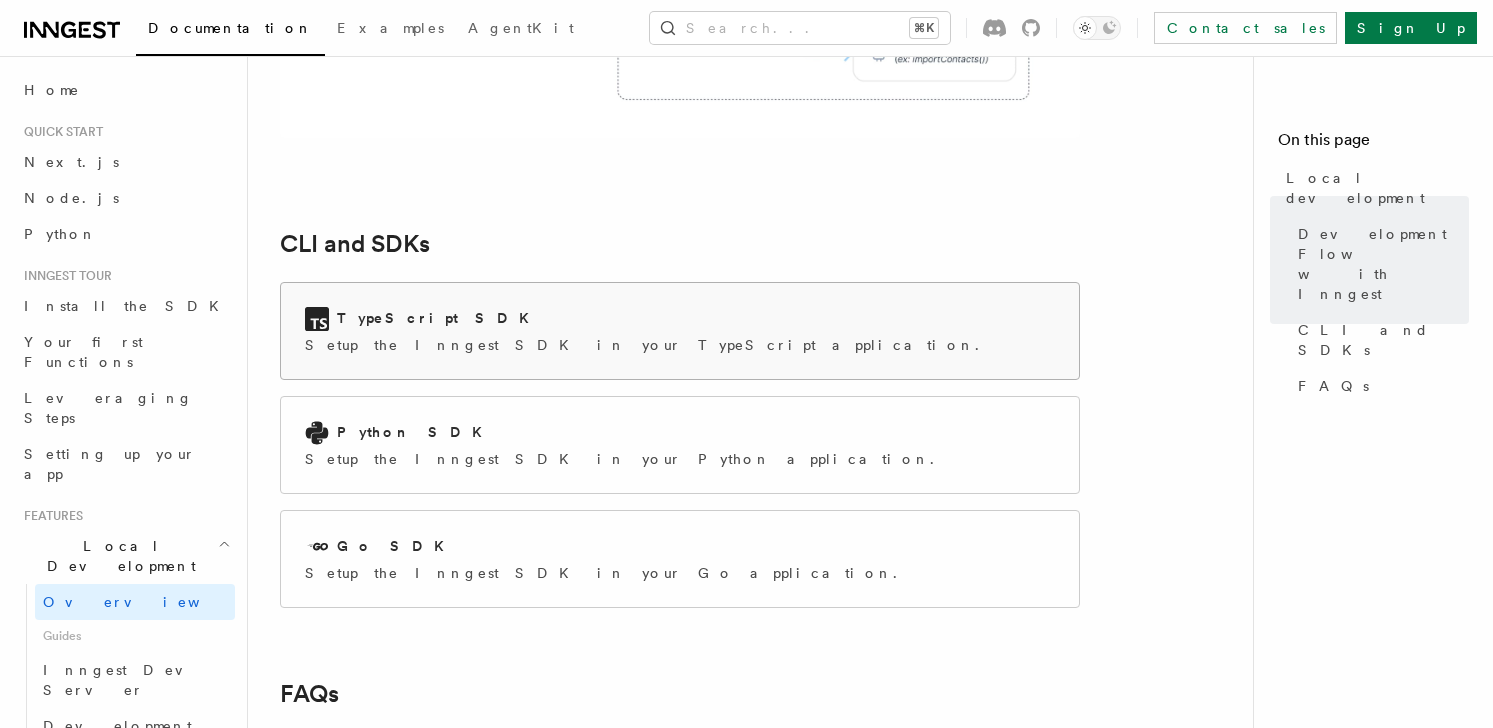 click on "TypeScript SDK" at bounding box center [648, 319] 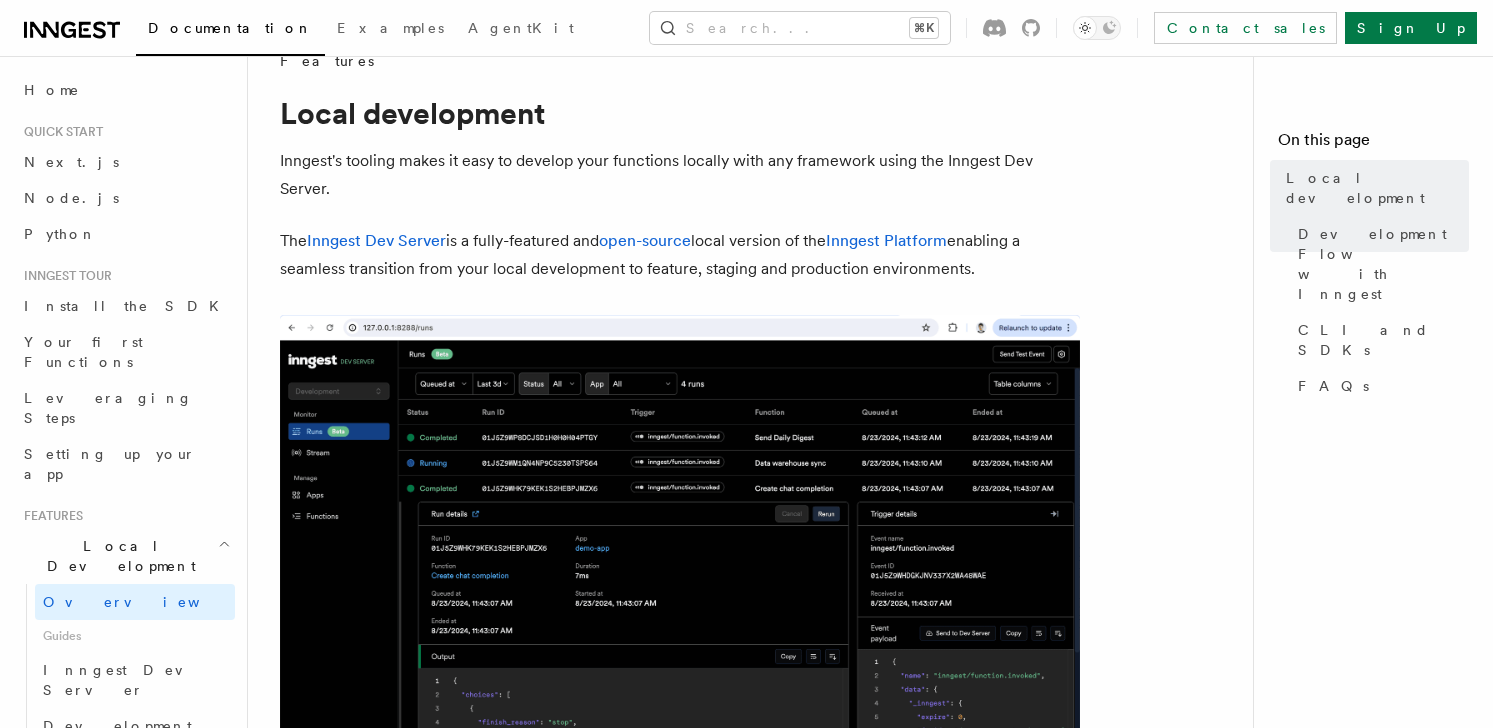 scroll, scrollTop: 0, scrollLeft: 0, axis: both 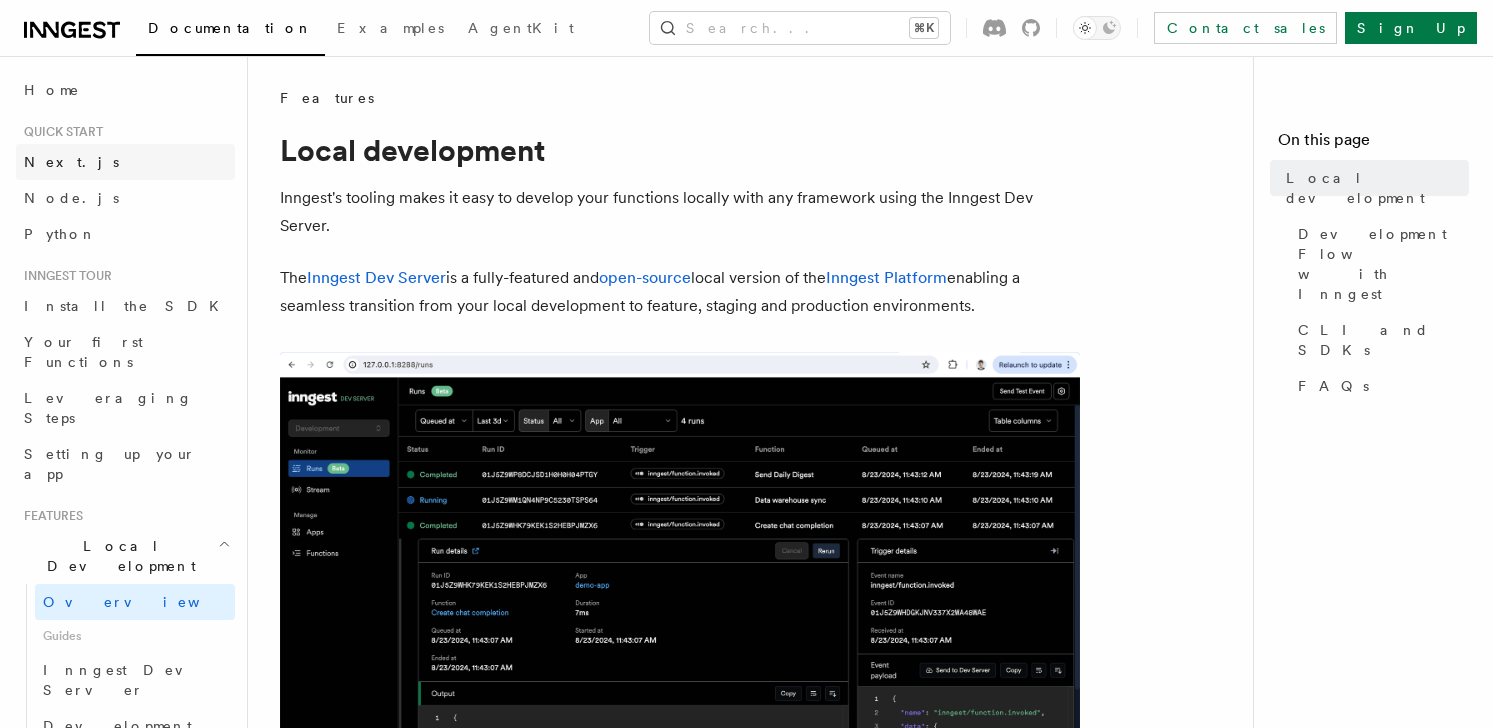 click on "Next.js" at bounding box center (71, 162) 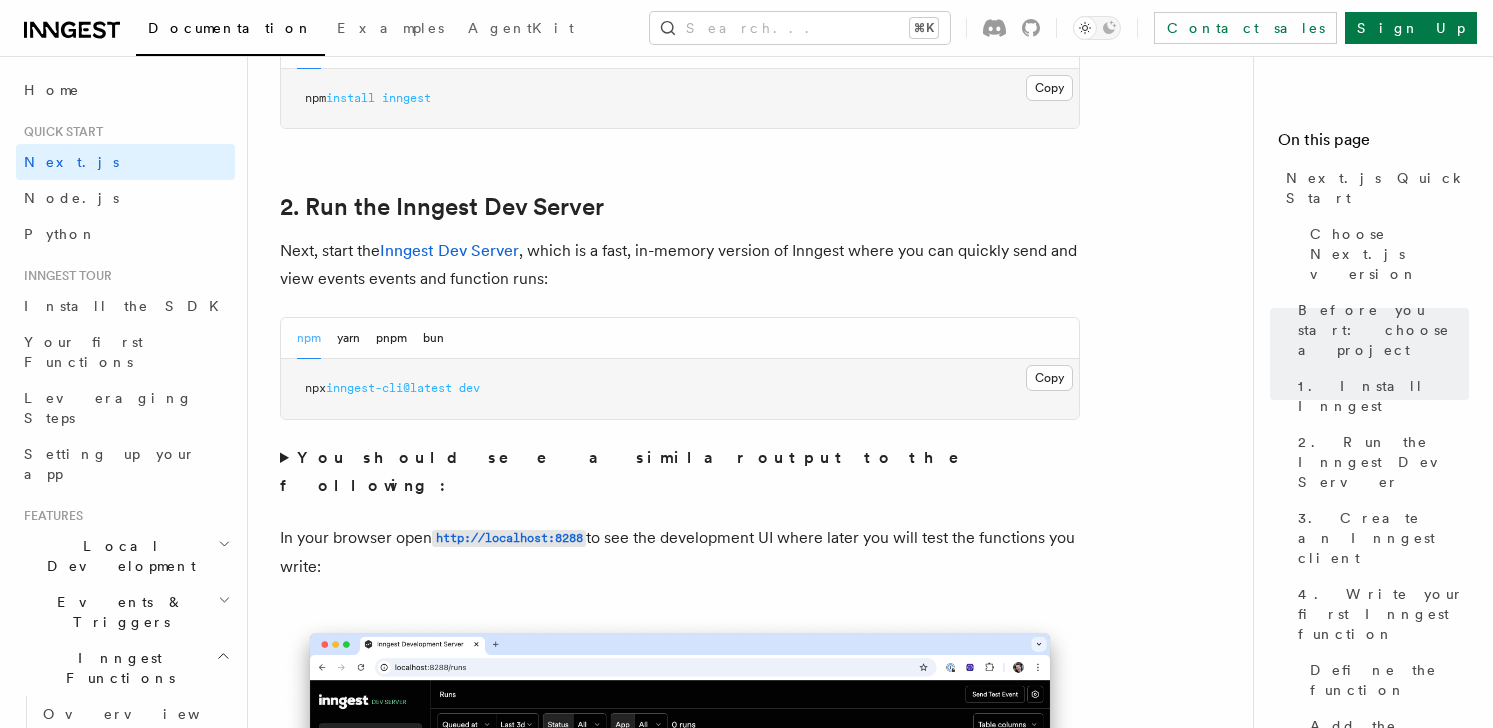 scroll, scrollTop: 1296, scrollLeft: 0, axis: vertical 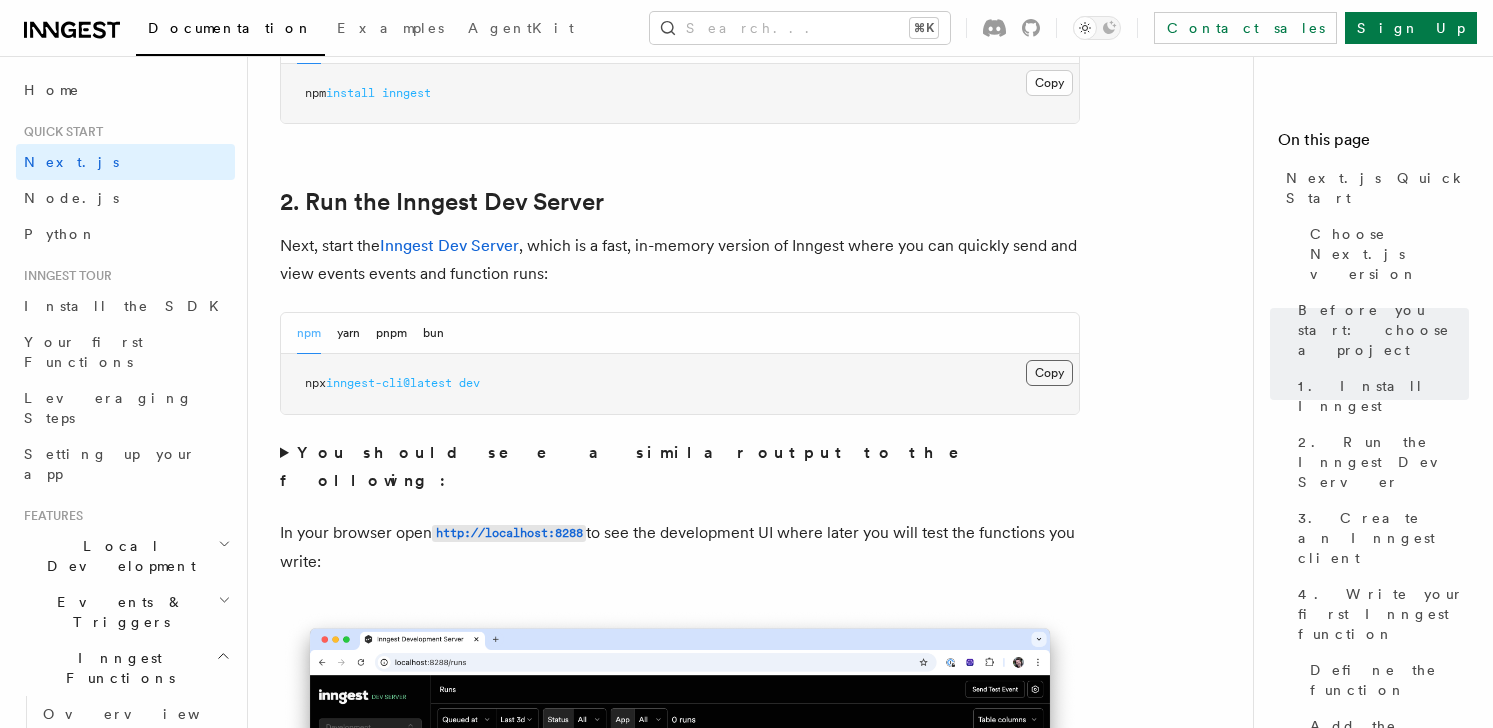 click on "Copy Copied" at bounding box center (1049, 373) 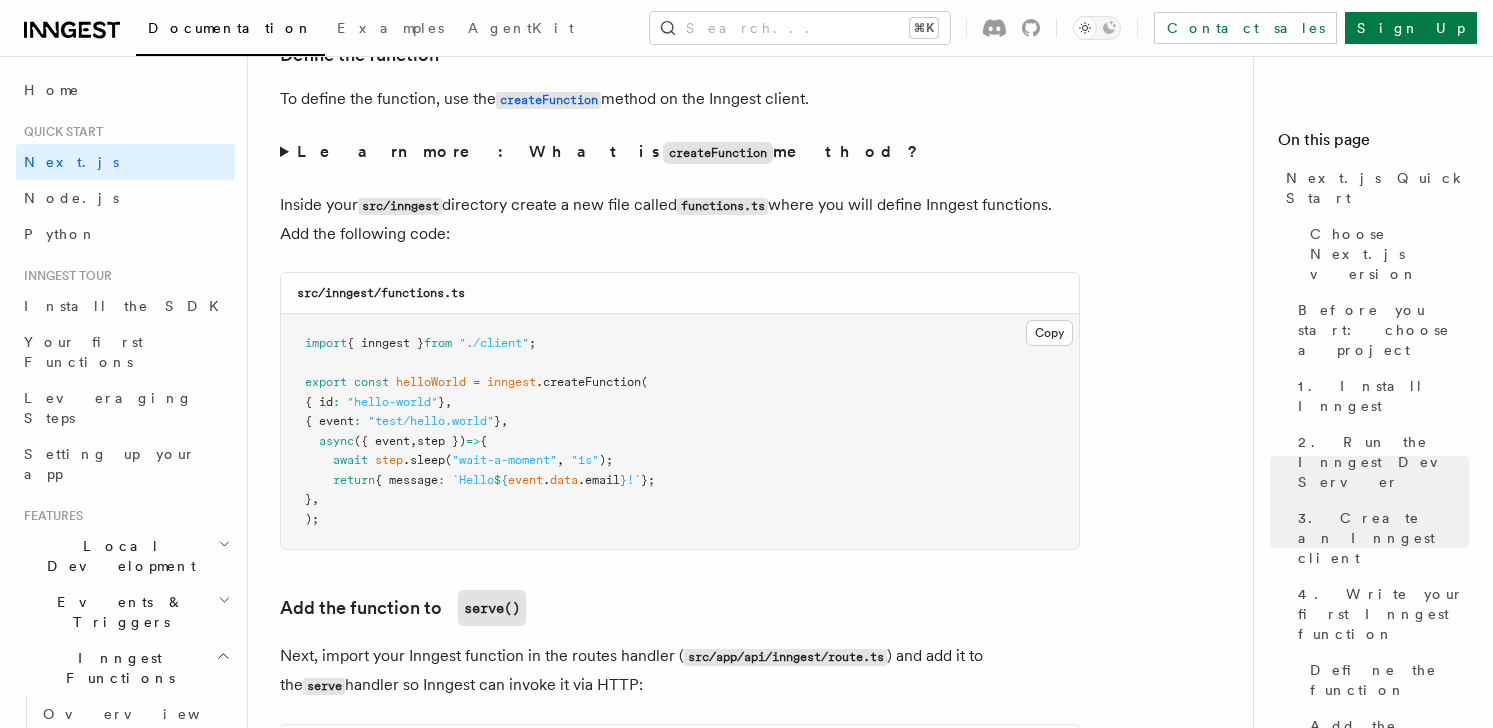 scroll, scrollTop: 3563, scrollLeft: 0, axis: vertical 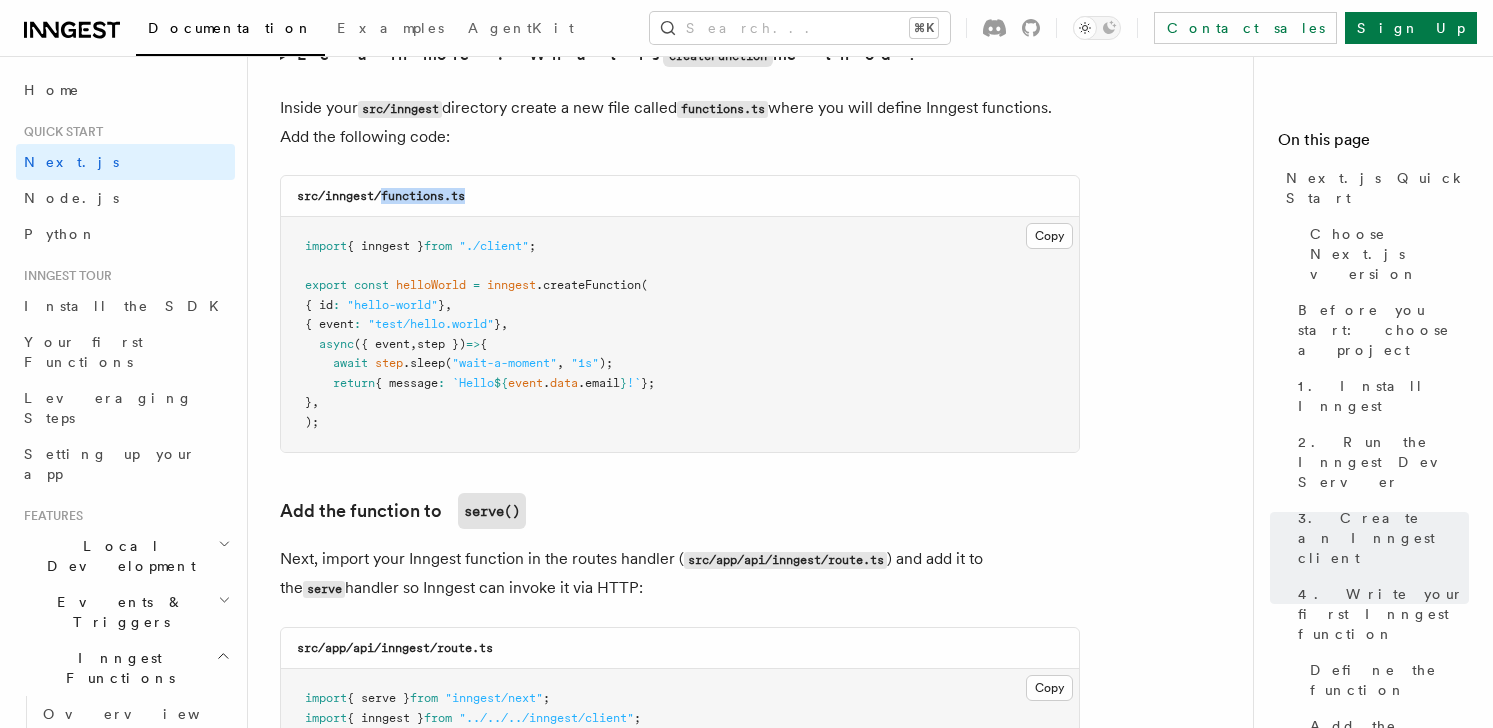 drag, startPoint x: 384, startPoint y: 169, endPoint x: 475, endPoint y: 177, distance: 91.350975 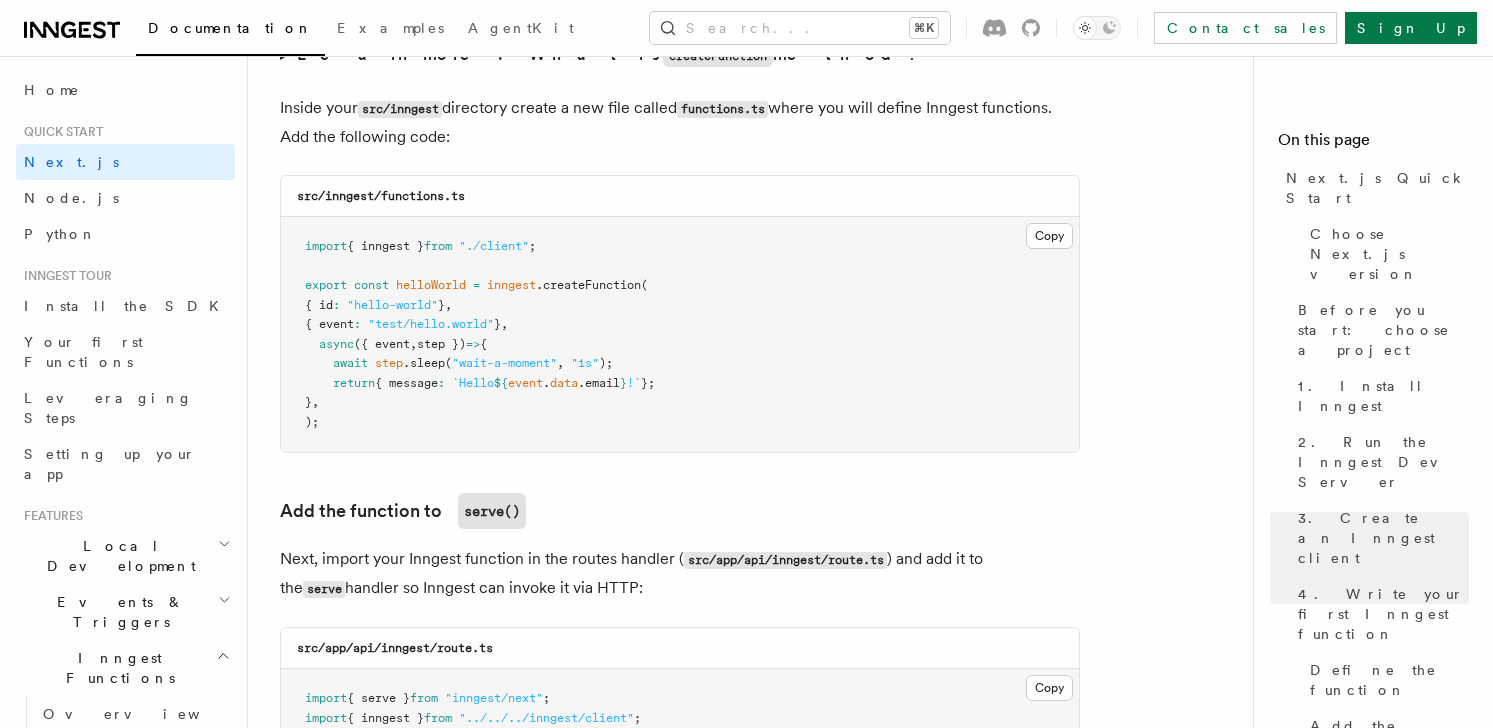 click on "import  { inngest }  from   "./client" ;
export   const   helloWorld   =   inngest .createFunction (
{ id :   "hello-world"  } ,
{ event :   "test/hello.world"  } ,
async  ({ event ,  step })  =>  {
await   step .sleep ( "wait-a-moment" ,   "1s" );
return  { message :   `Hello  ${ event . data .email } !`  };
} ,
);" at bounding box center [680, 334] 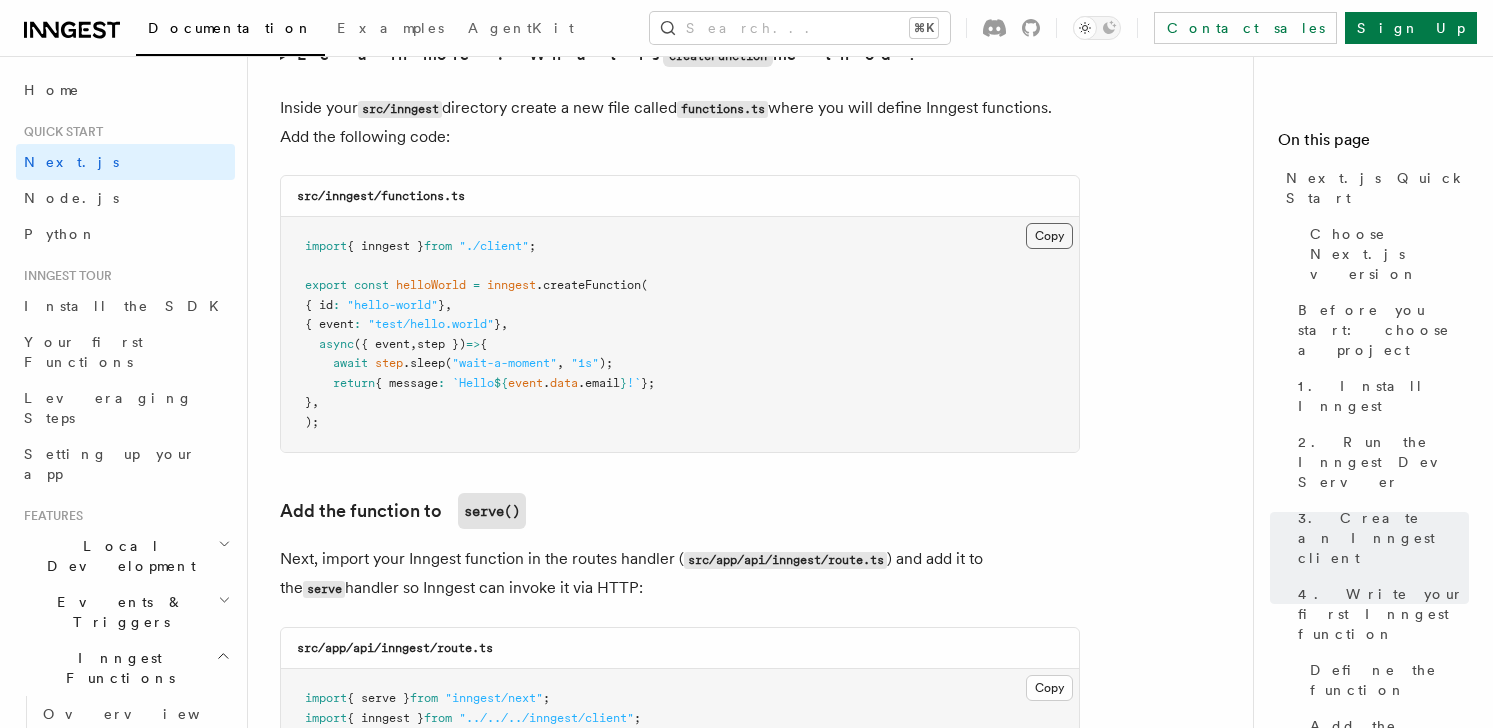 click on "Copy Copied" at bounding box center (1049, 236) 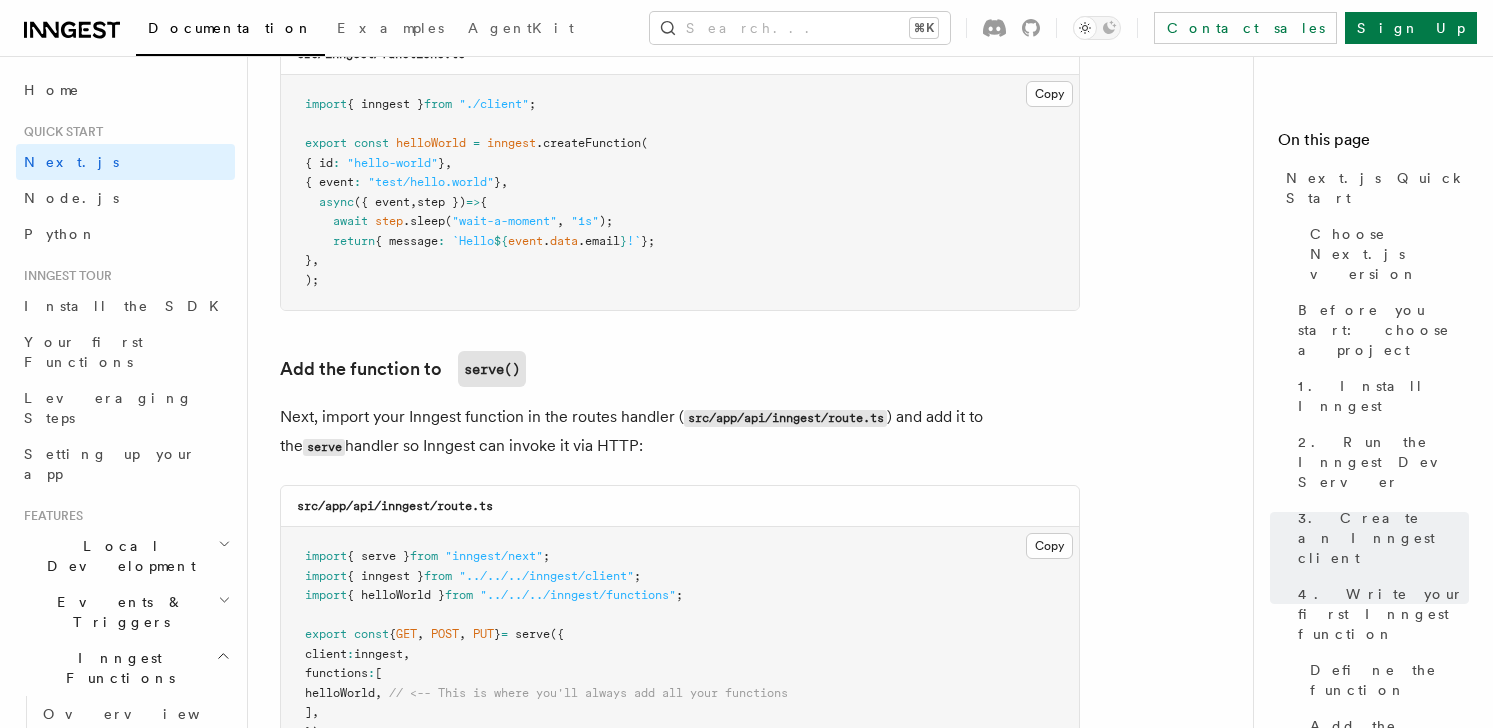 scroll, scrollTop: 3817, scrollLeft: 0, axis: vertical 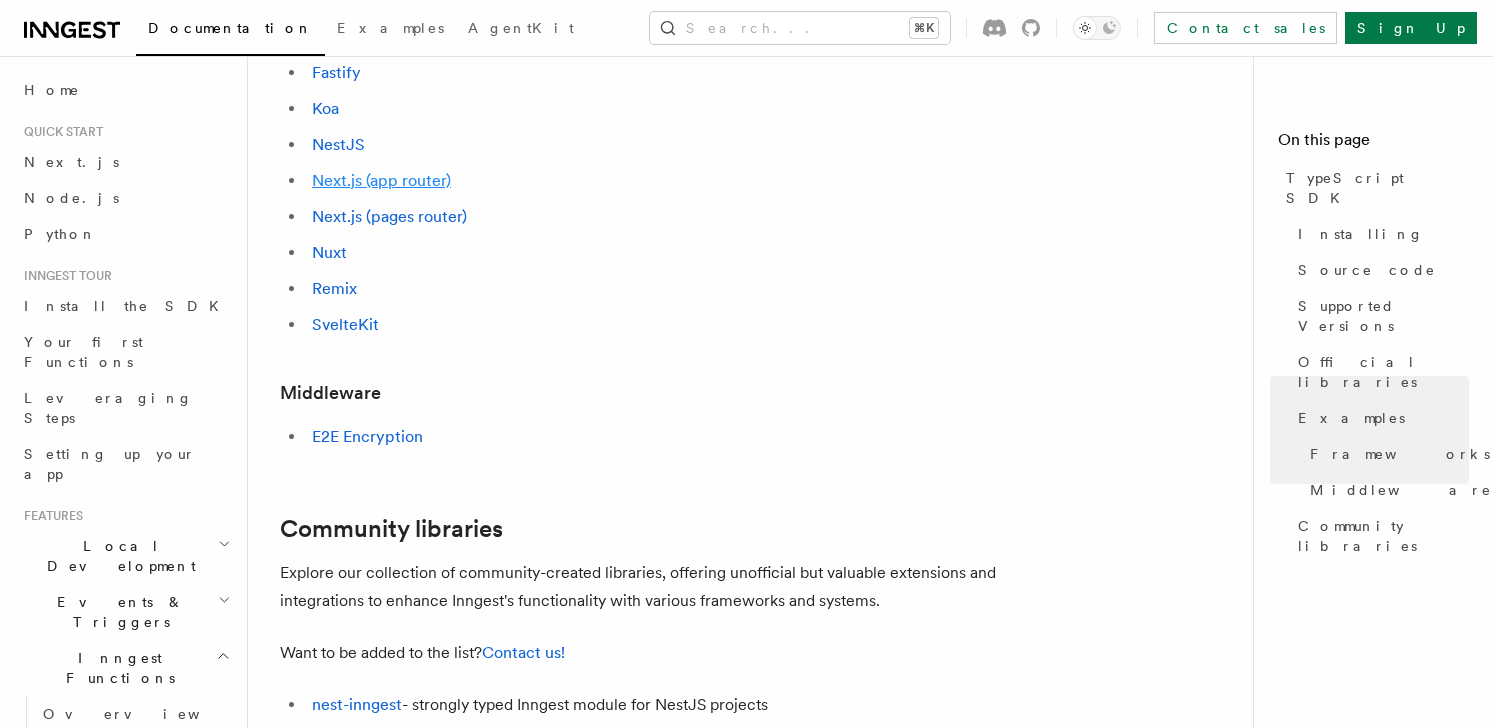 click on "Next.js (app router)" at bounding box center (381, 180) 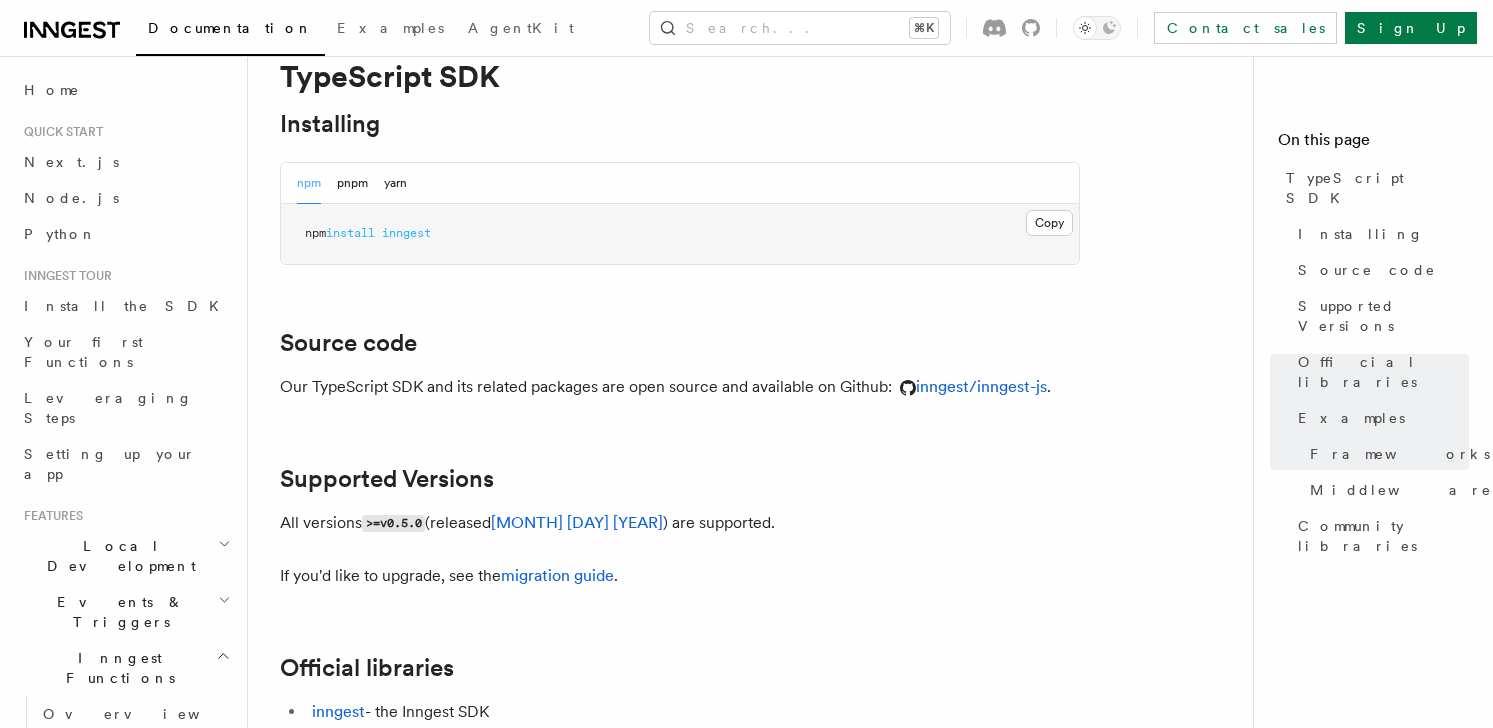 scroll, scrollTop: 0, scrollLeft: 0, axis: both 